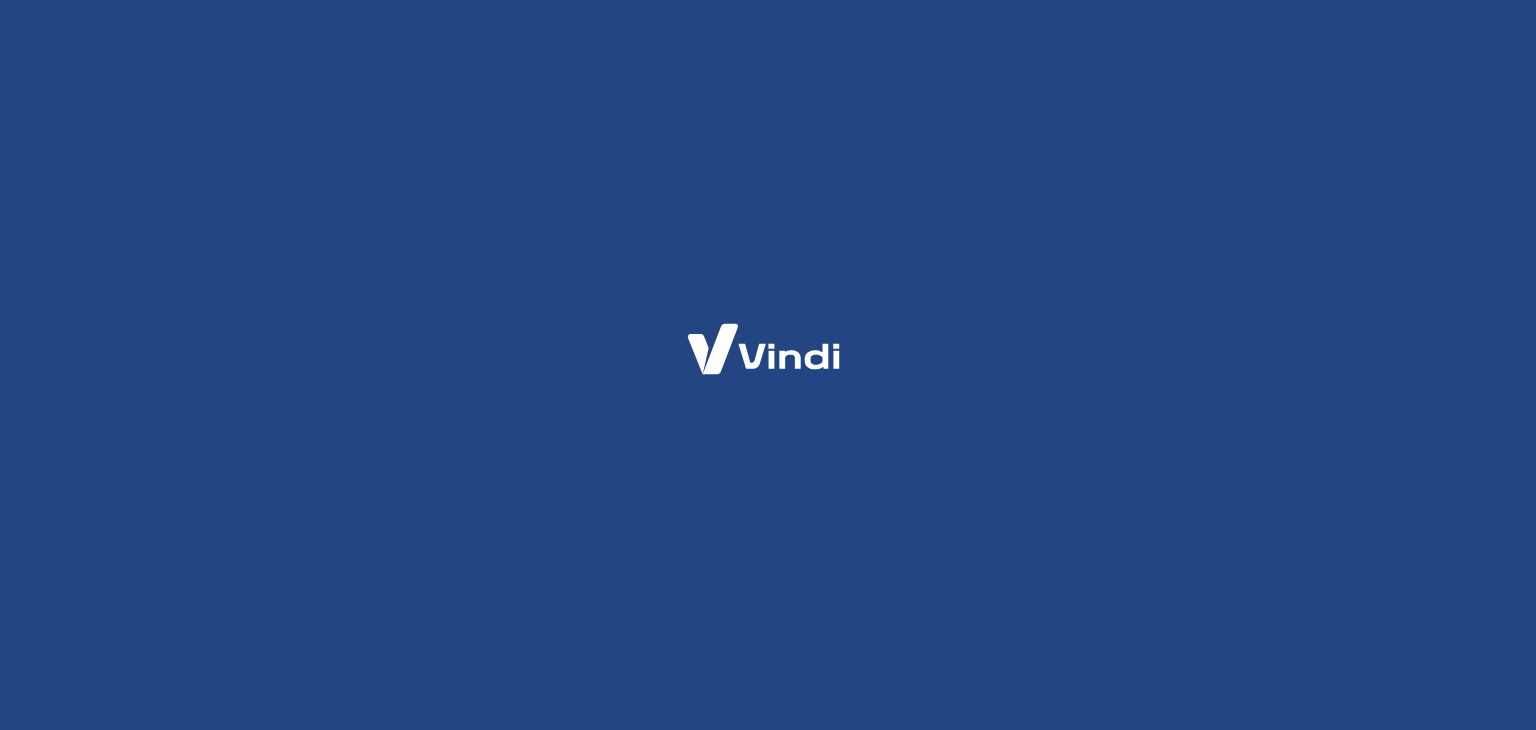 scroll, scrollTop: 0, scrollLeft: 0, axis: both 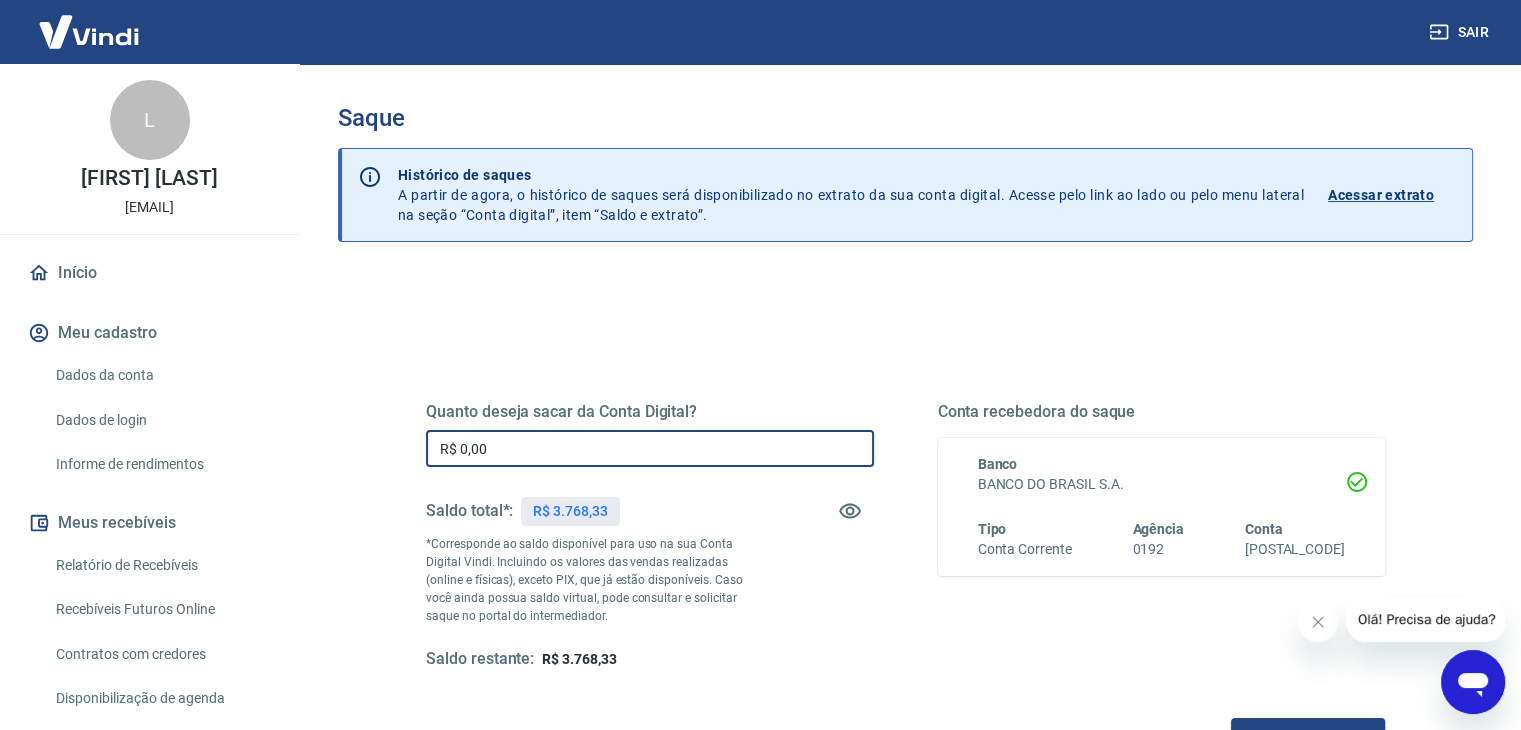 click on "R$ 0,00" at bounding box center (650, 448) 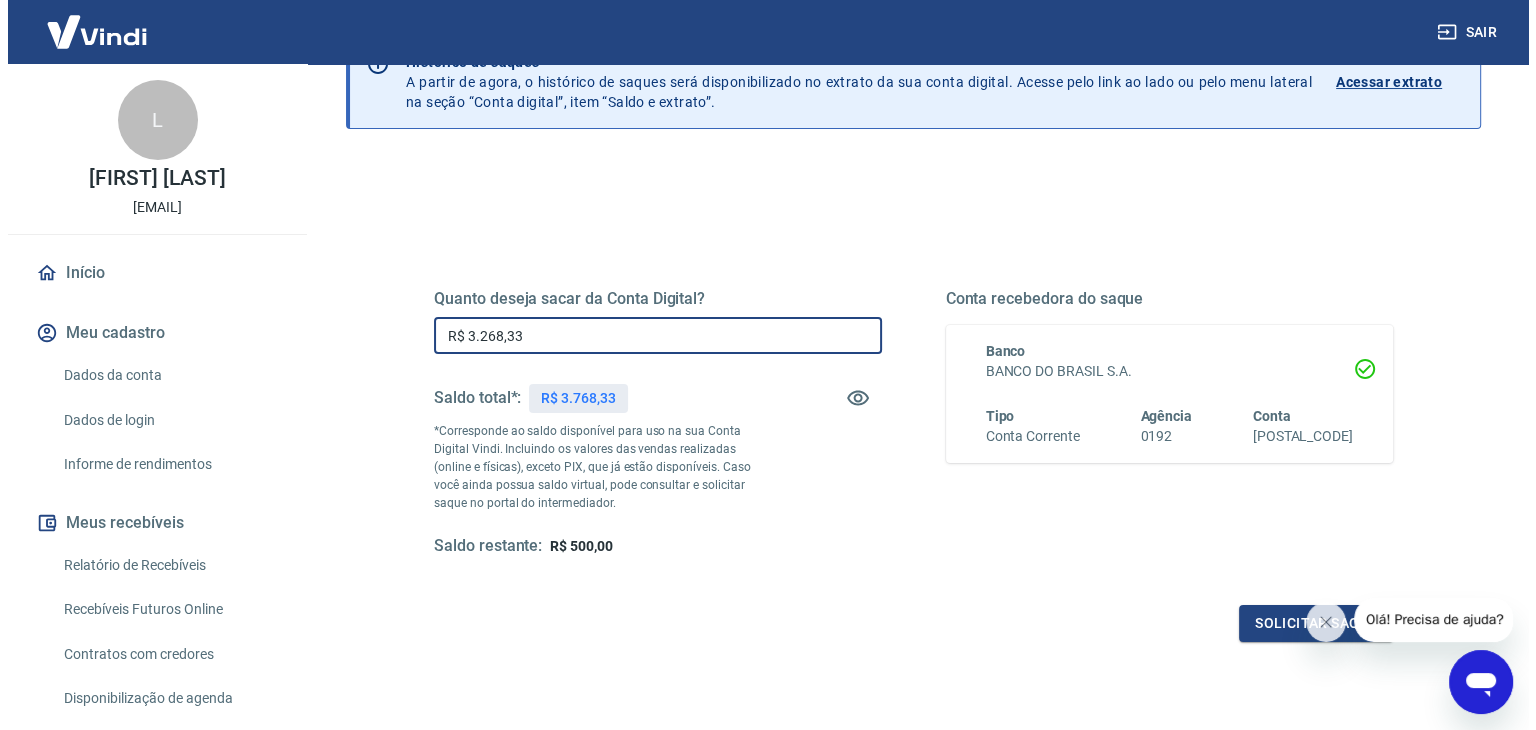 scroll, scrollTop: 200, scrollLeft: 0, axis: vertical 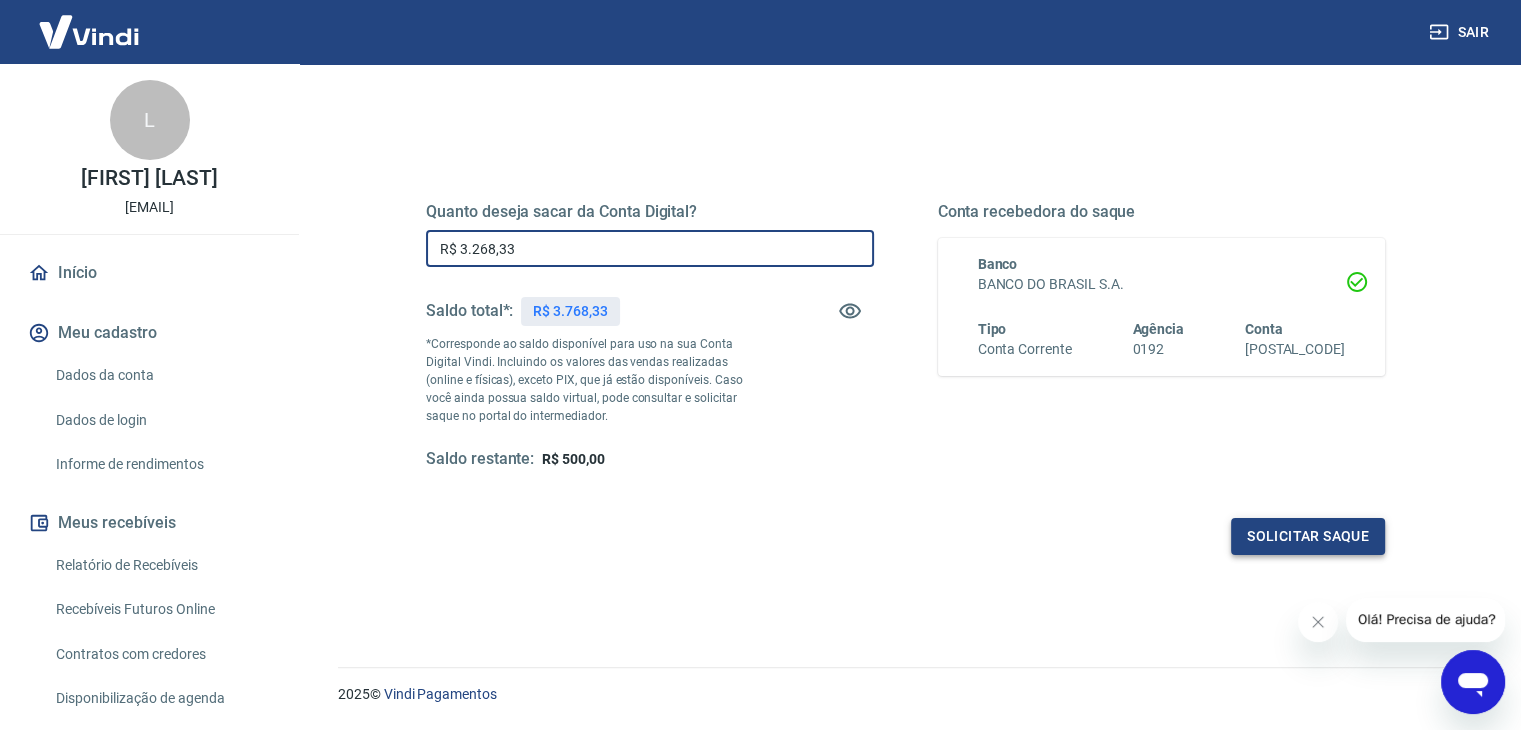 type on "R$ 3.268,33" 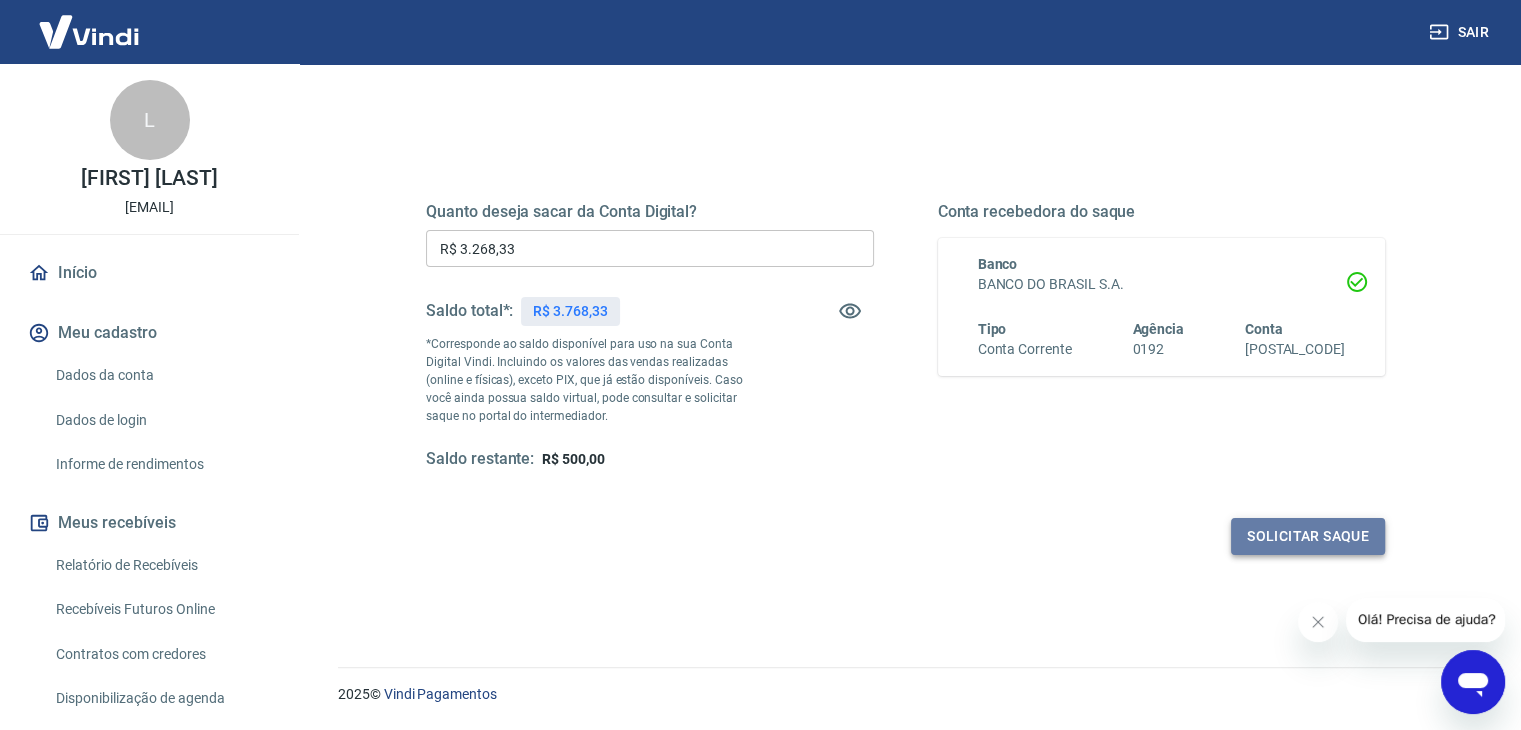 click on "Solicitar saque" at bounding box center [1308, 536] 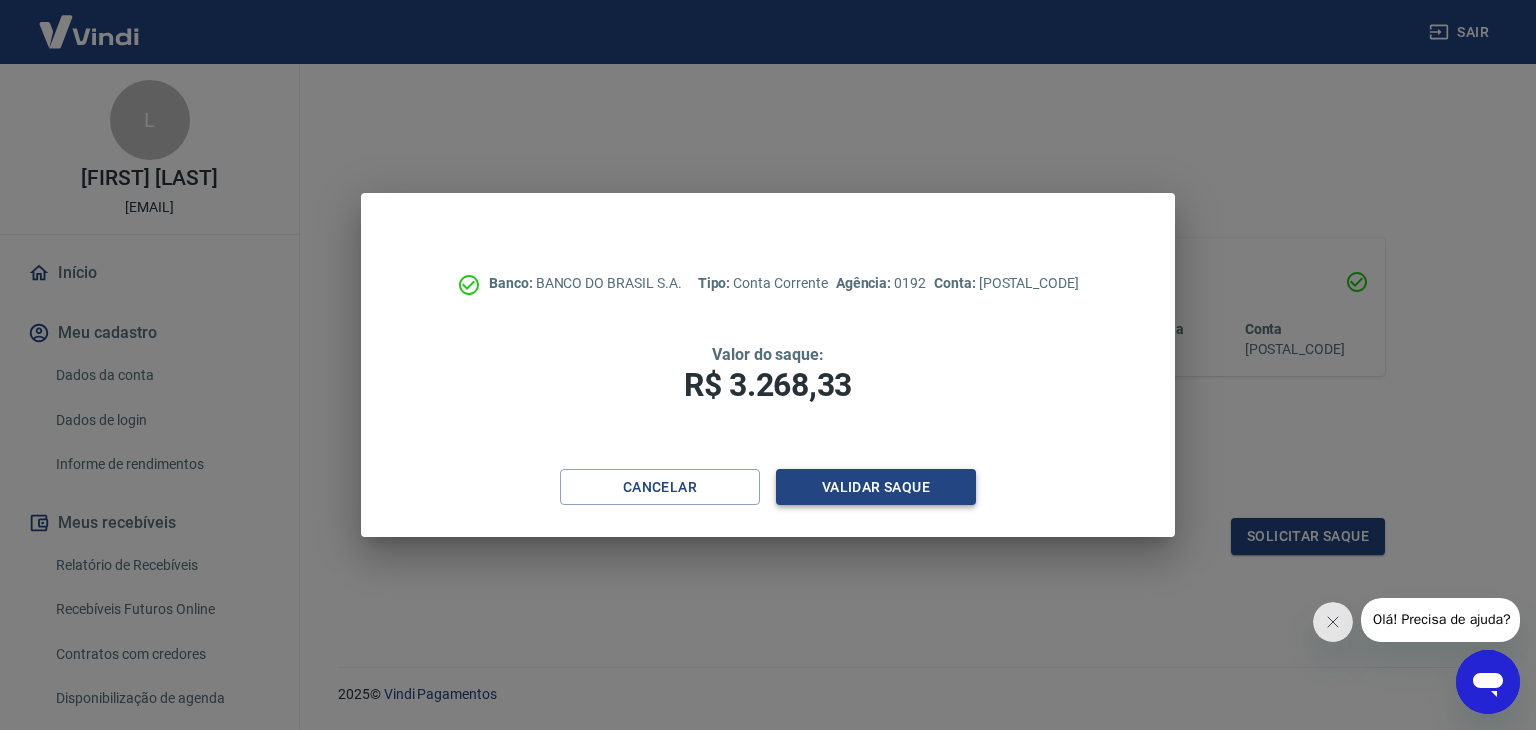 click on "Validar saque" at bounding box center (876, 487) 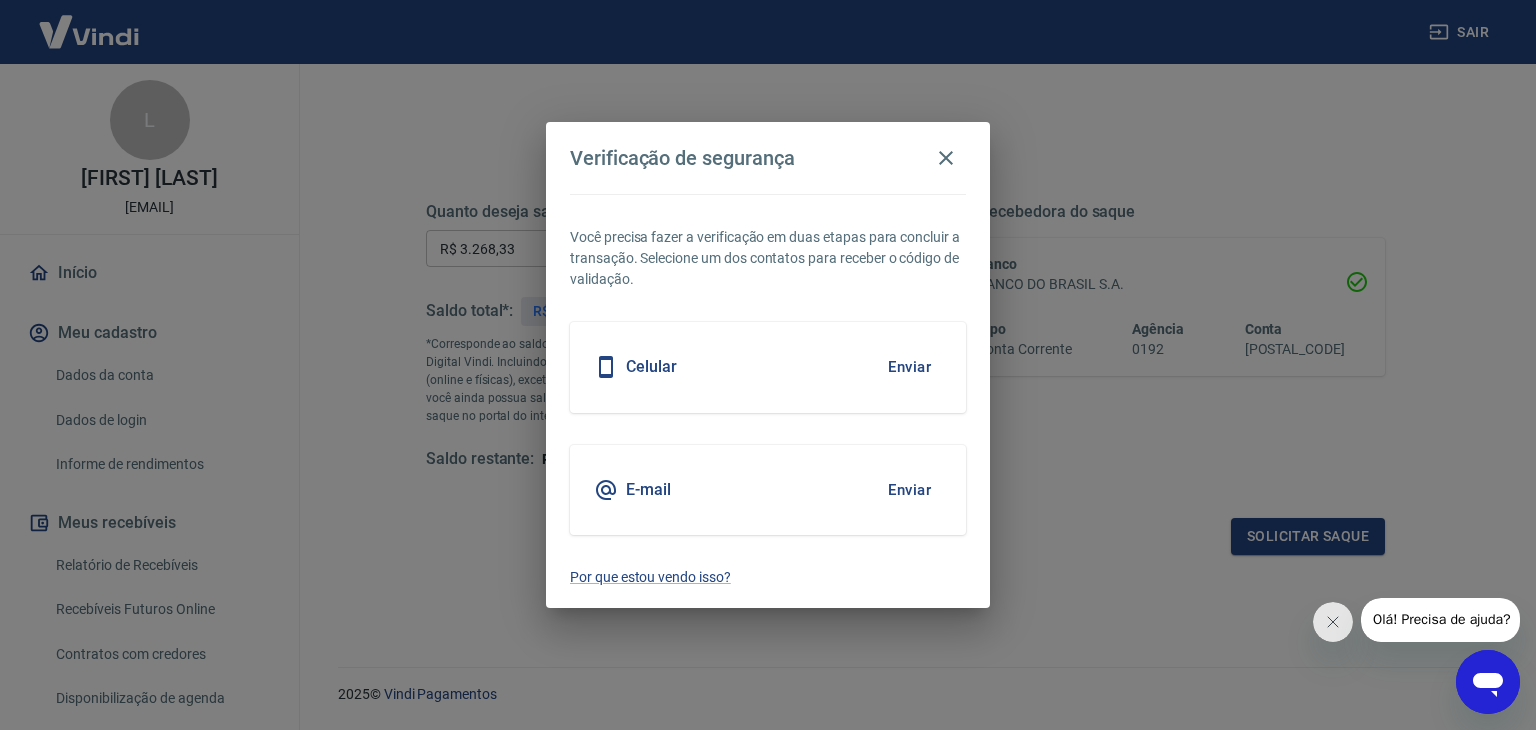 click on "Enviar" at bounding box center [909, 490] 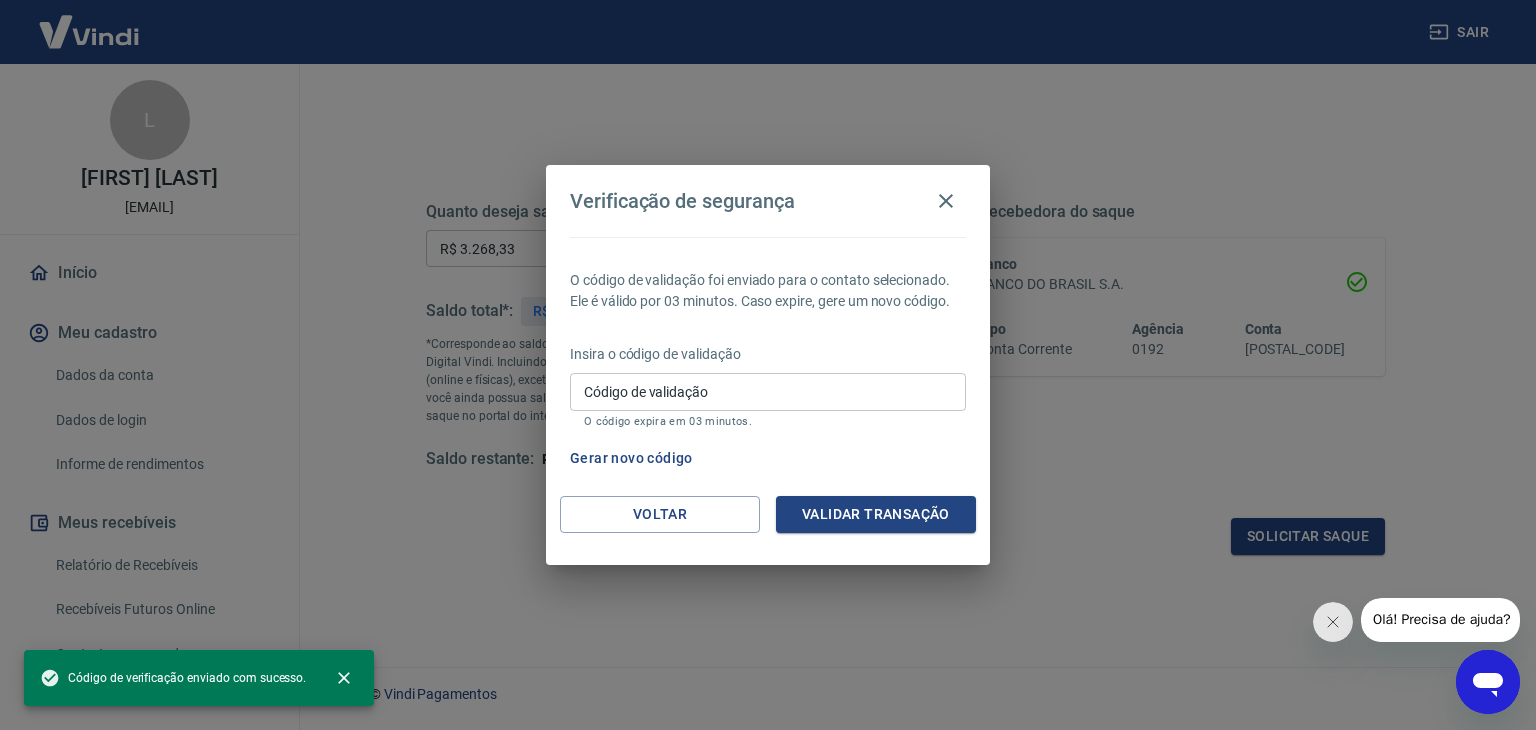 drag, startPoint x: 800, startPoint y: 410, endPoint x: 796, endPoint y: 386, distance: 24.33105 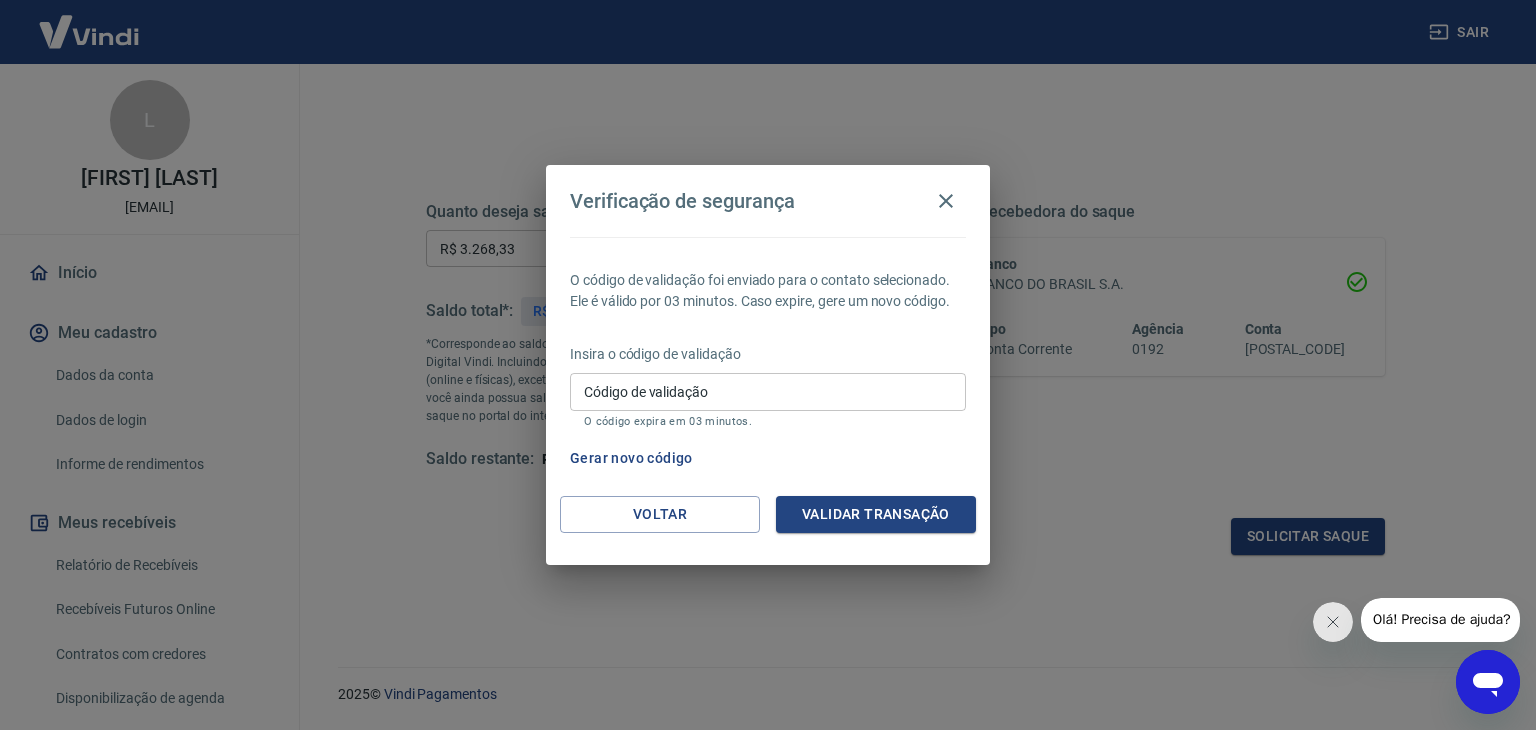 click on "Código de validação" at bounding box center (768, 391) 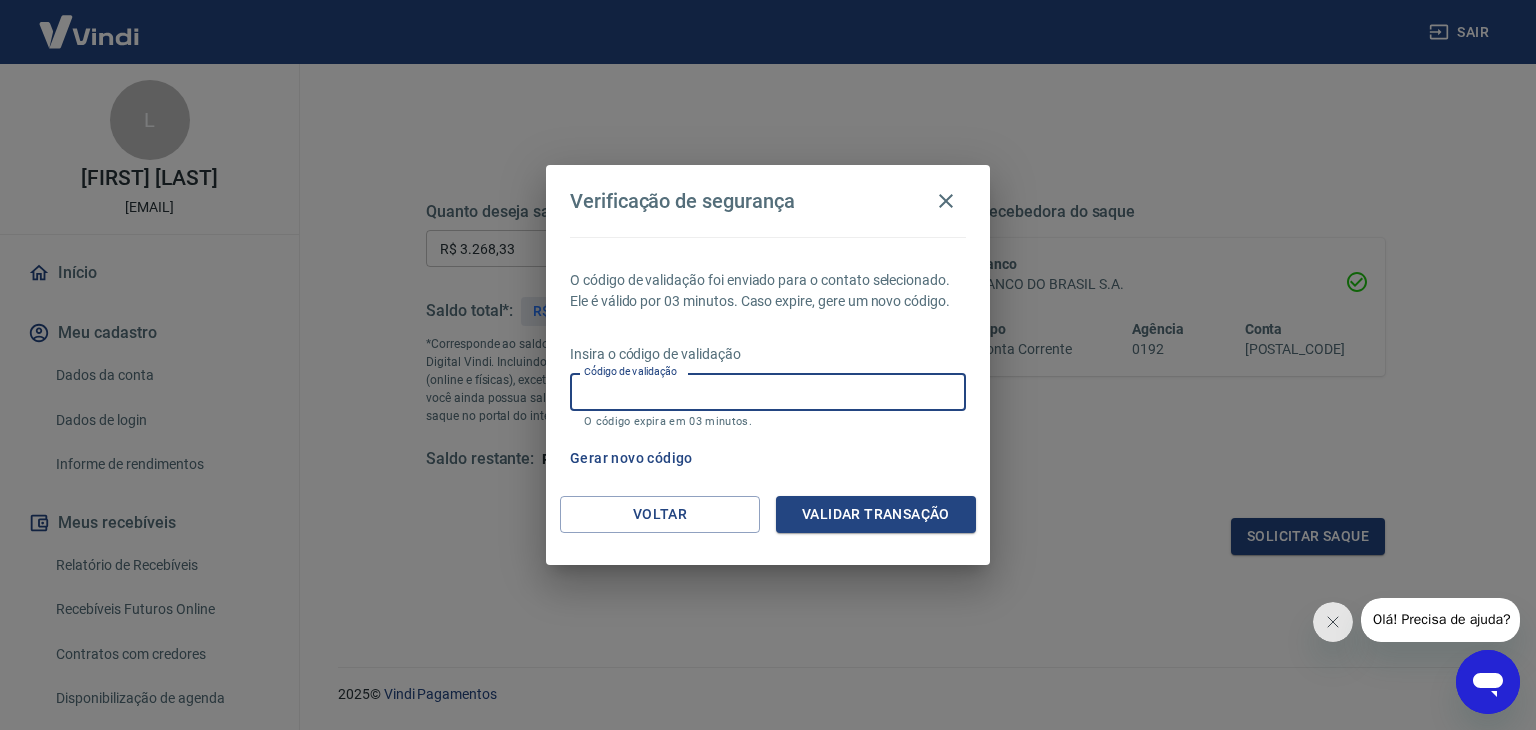 paste on "547633" 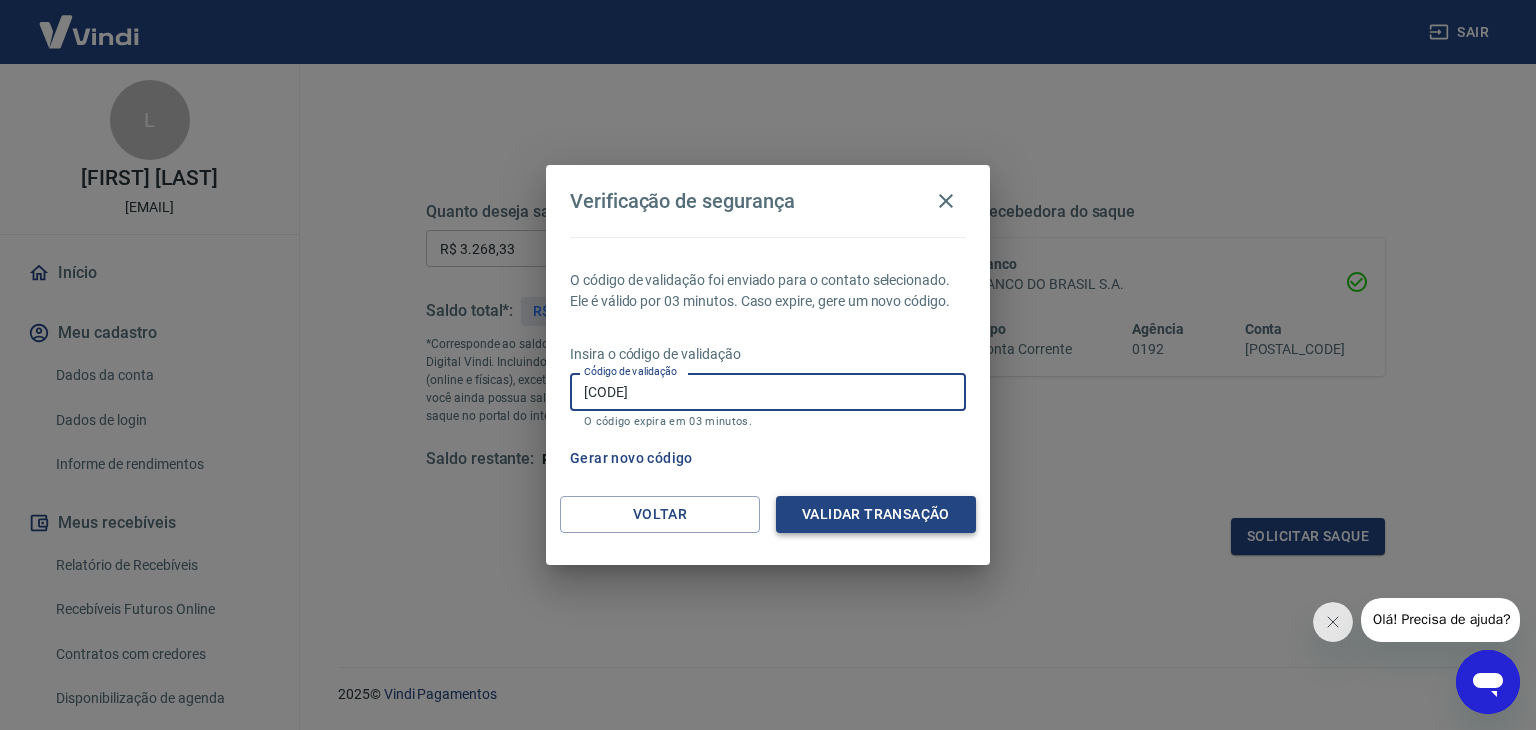 type on "547633" 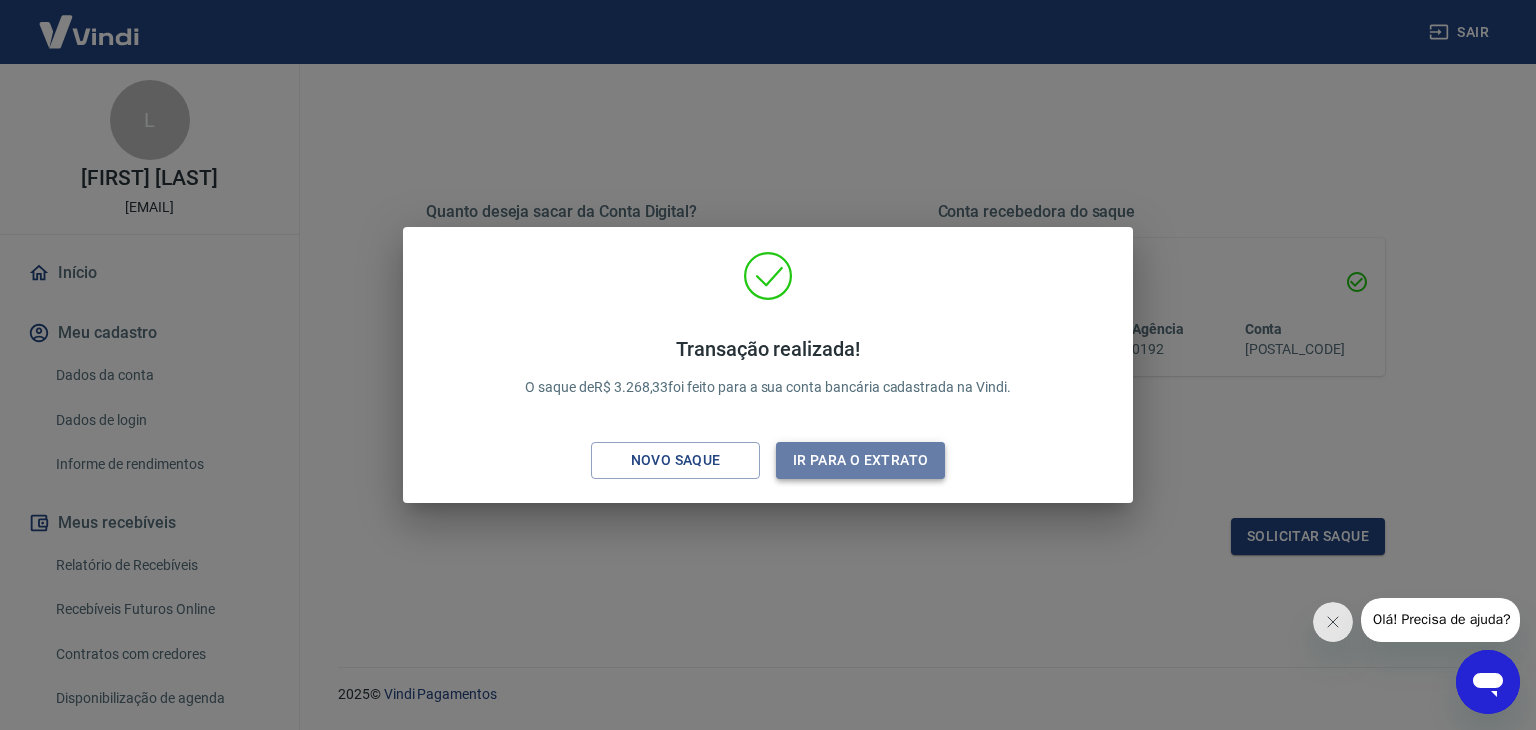 click on "Ir para o extrato" at bounding box center [860, 460] 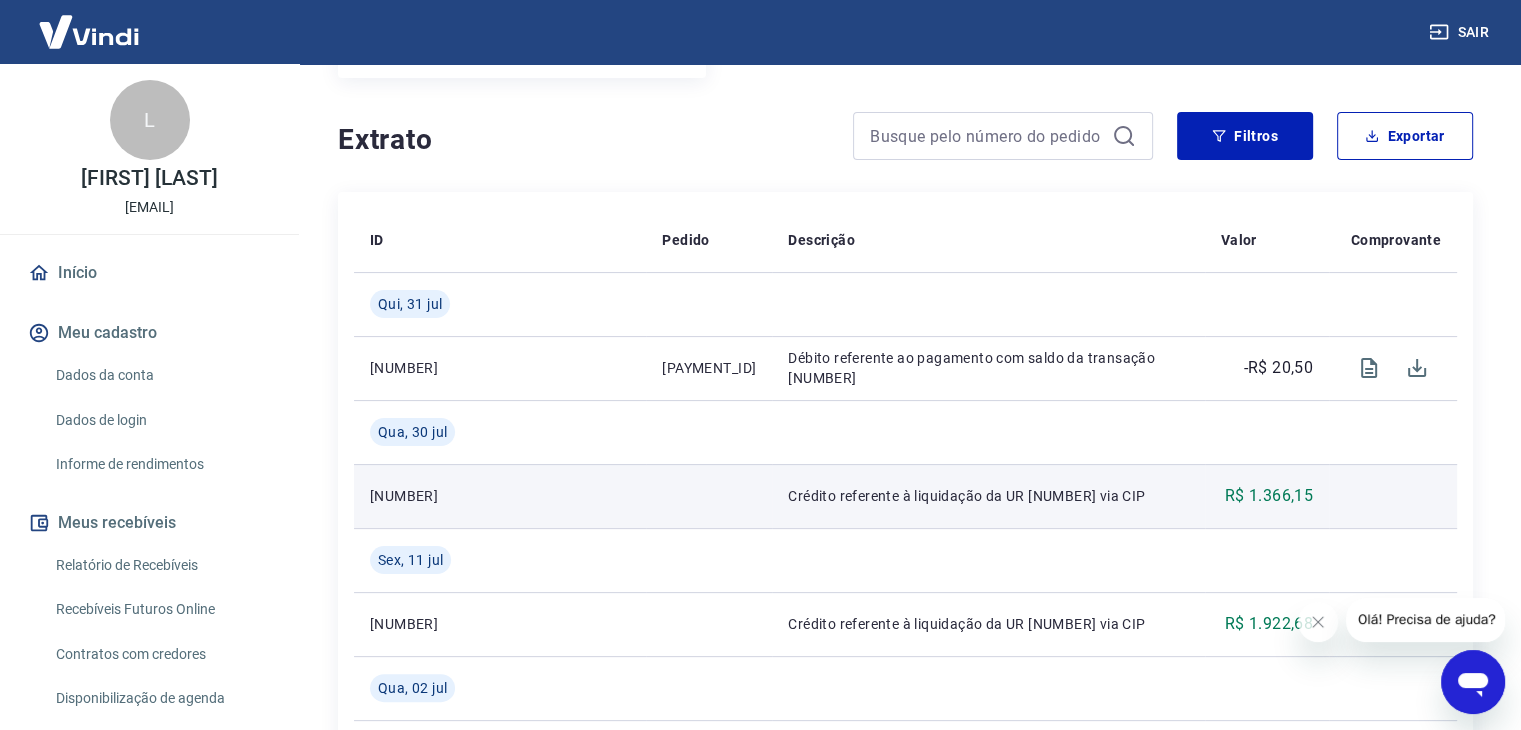 scroll, scrollTop: 200, scrollLeft: 0, axis: vertical 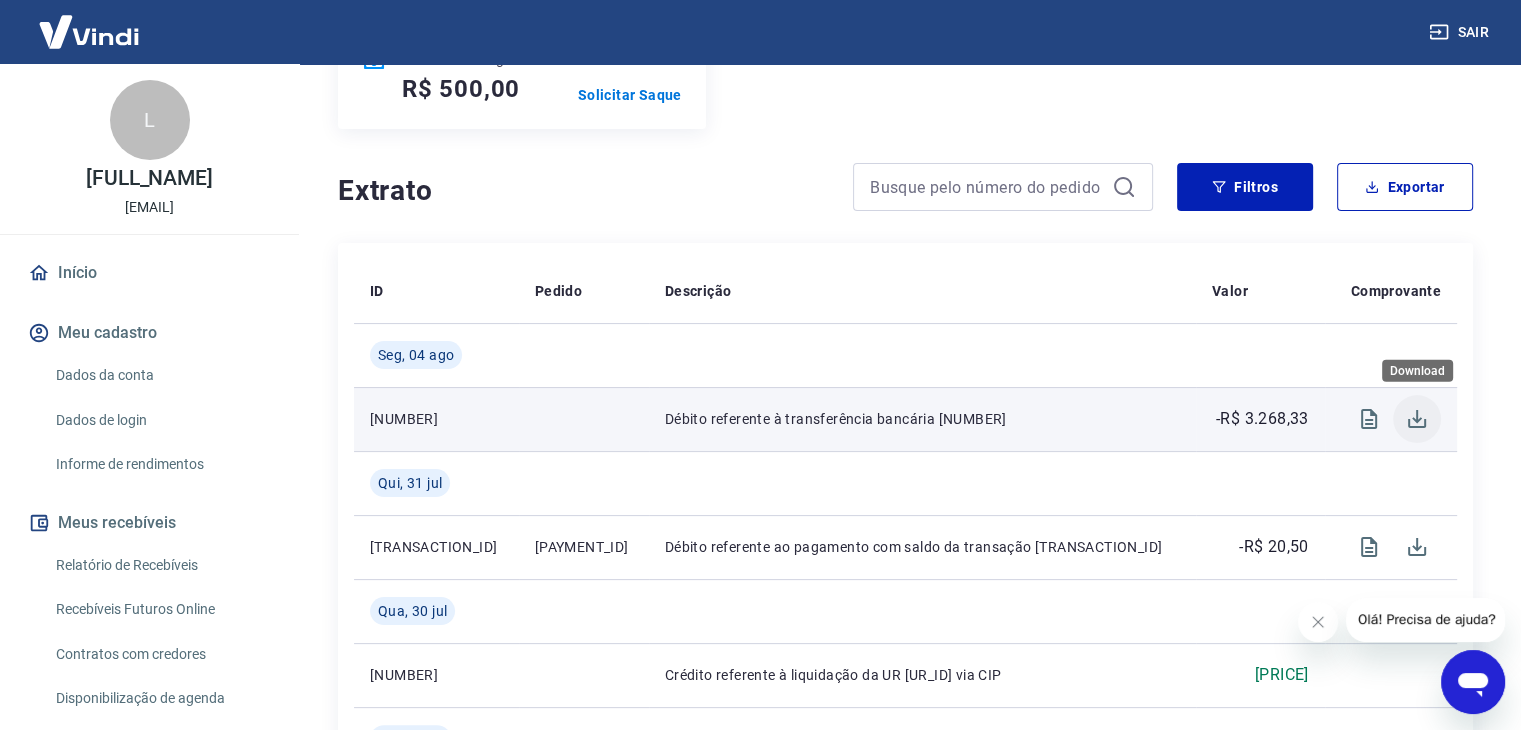 click 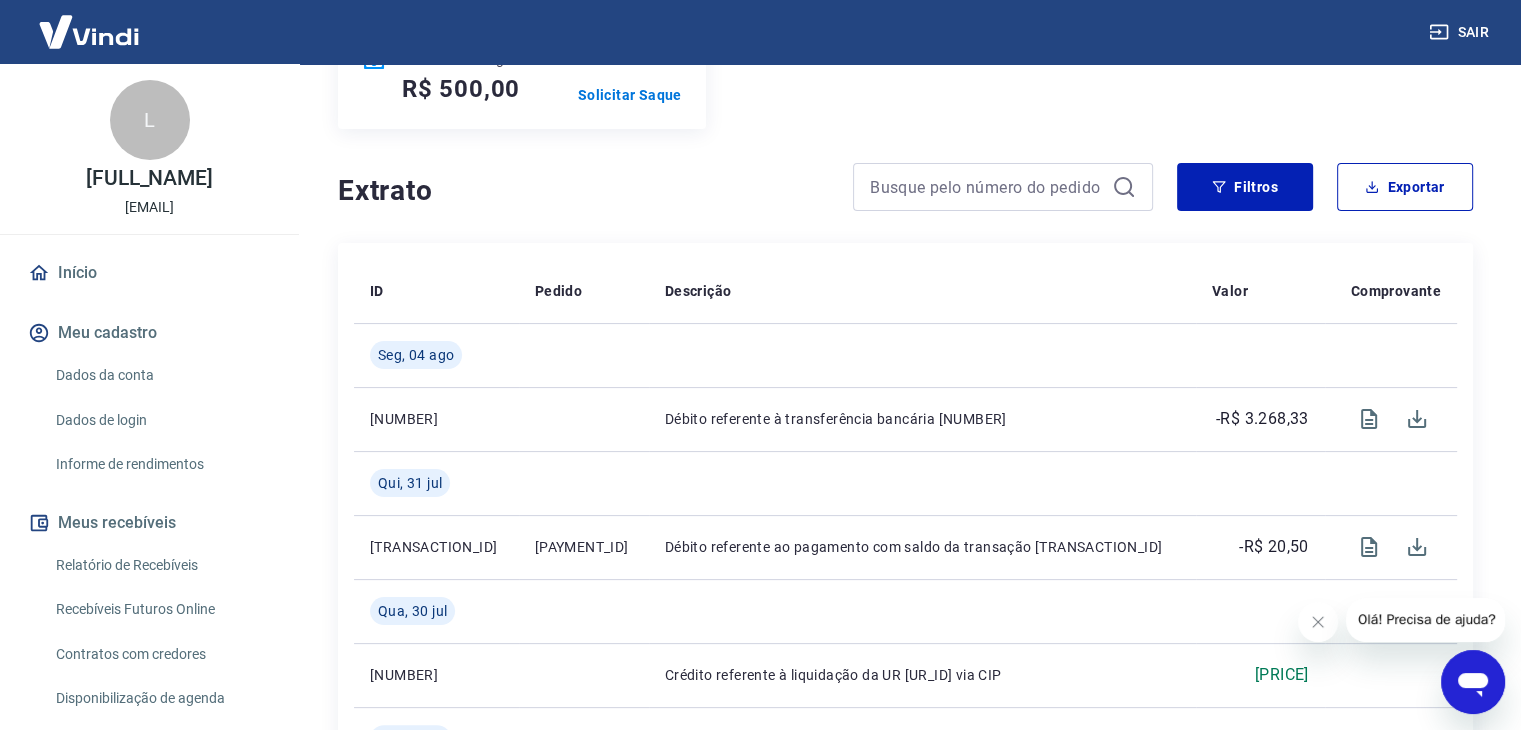 type 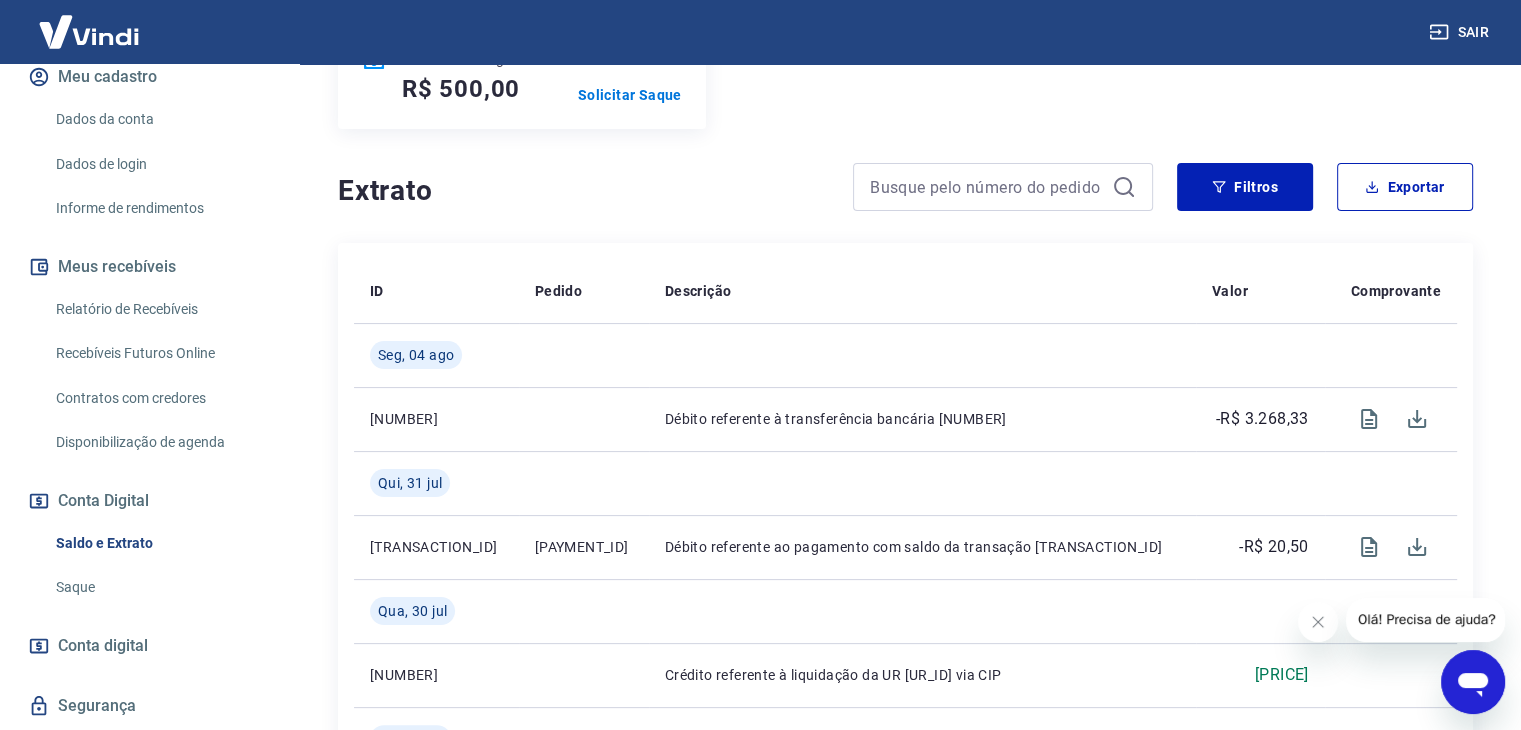 scroll, scrollTop: 334, scrollLeft: 0, axis: vertical 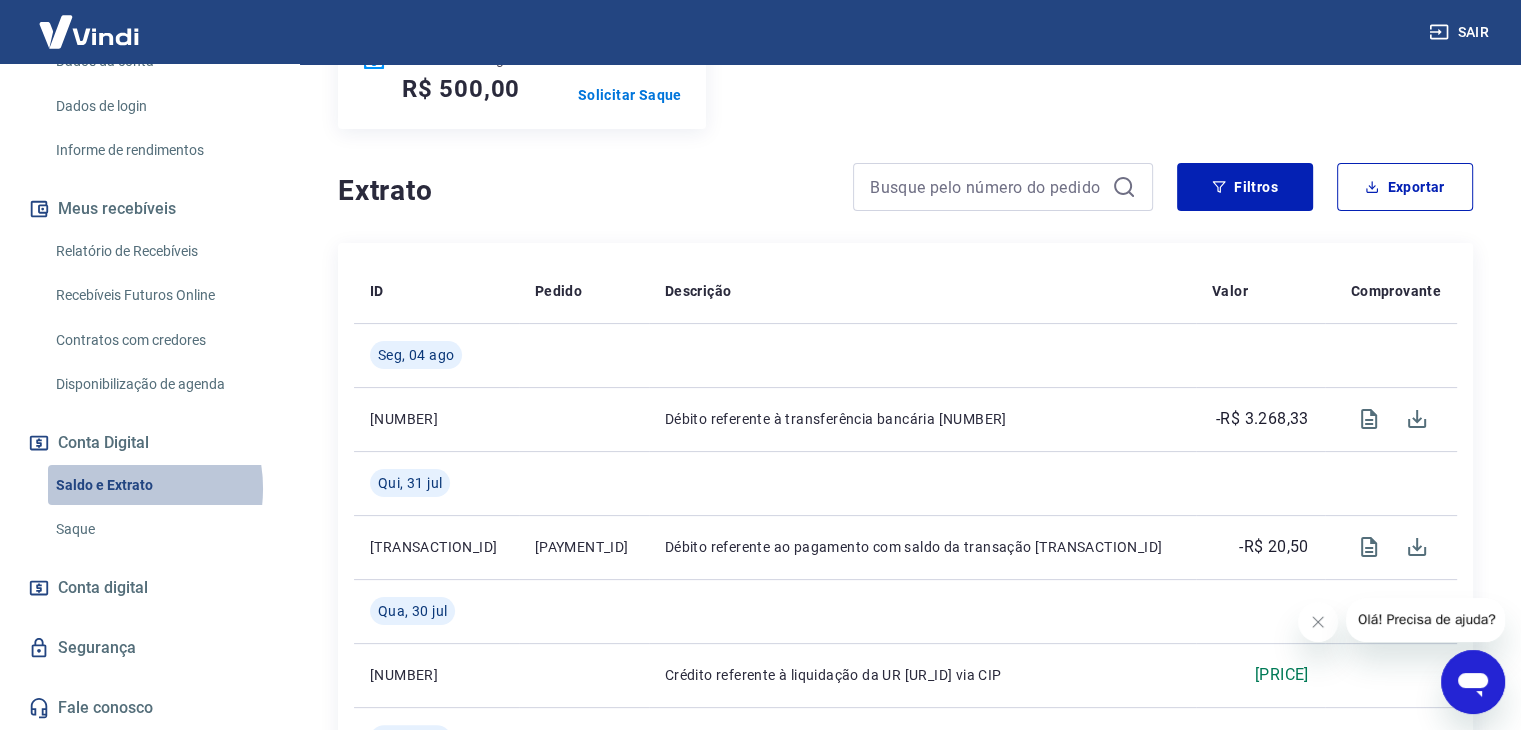 click on "Saldo e Extrato" at bounding box center (161, 485) 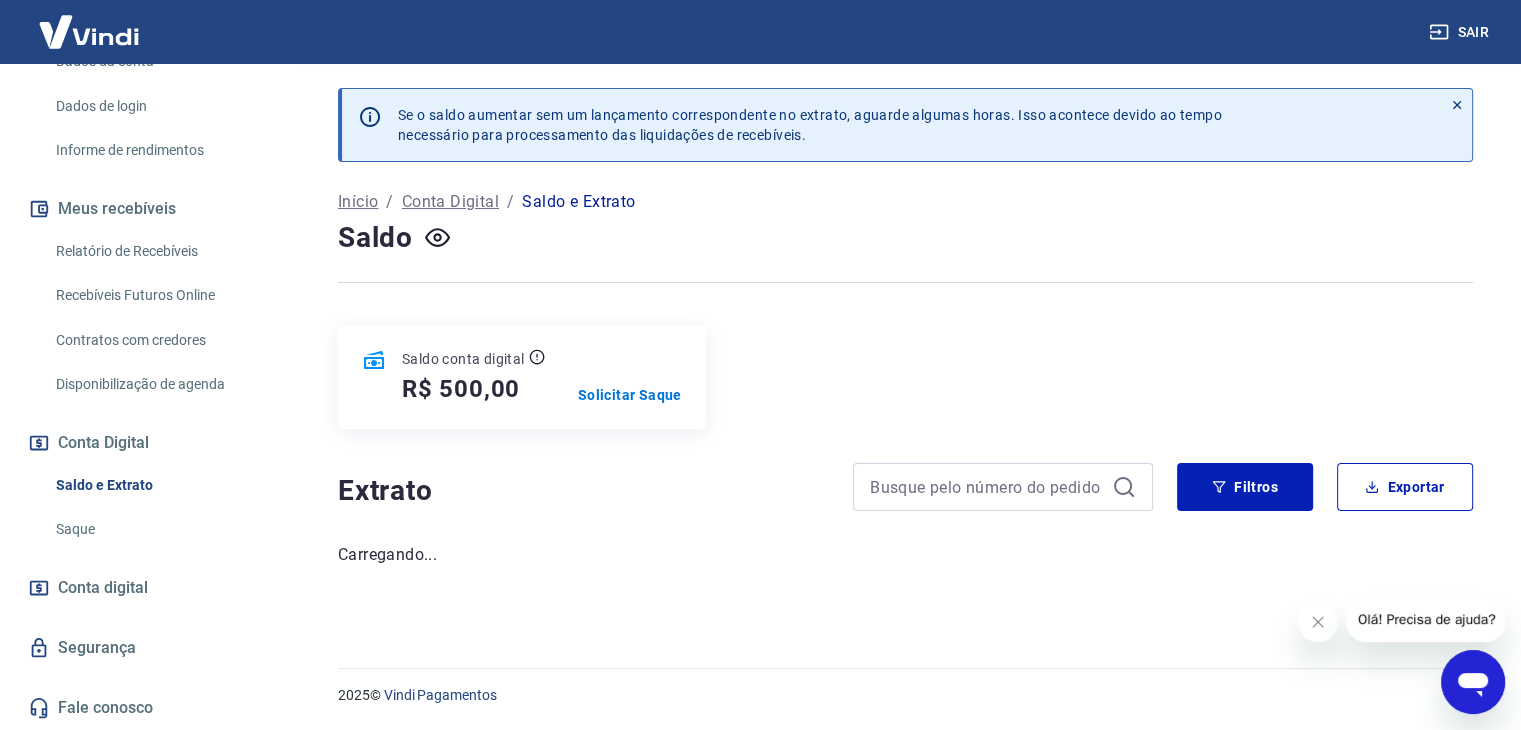 scroll, scrollTop: 0, scrollLeft: 0, axis: both 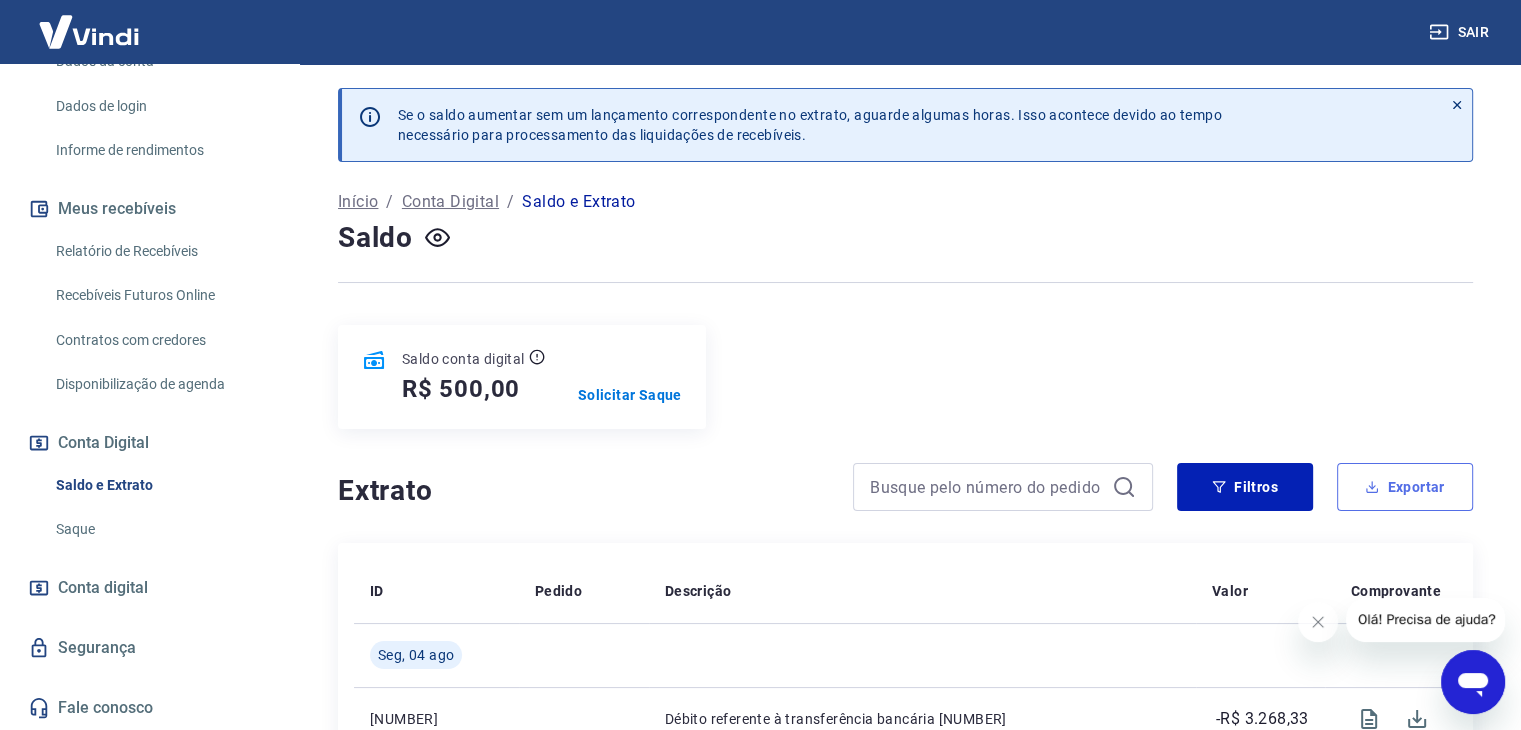 click on "Exportar" at bounding box center (1405, 487) 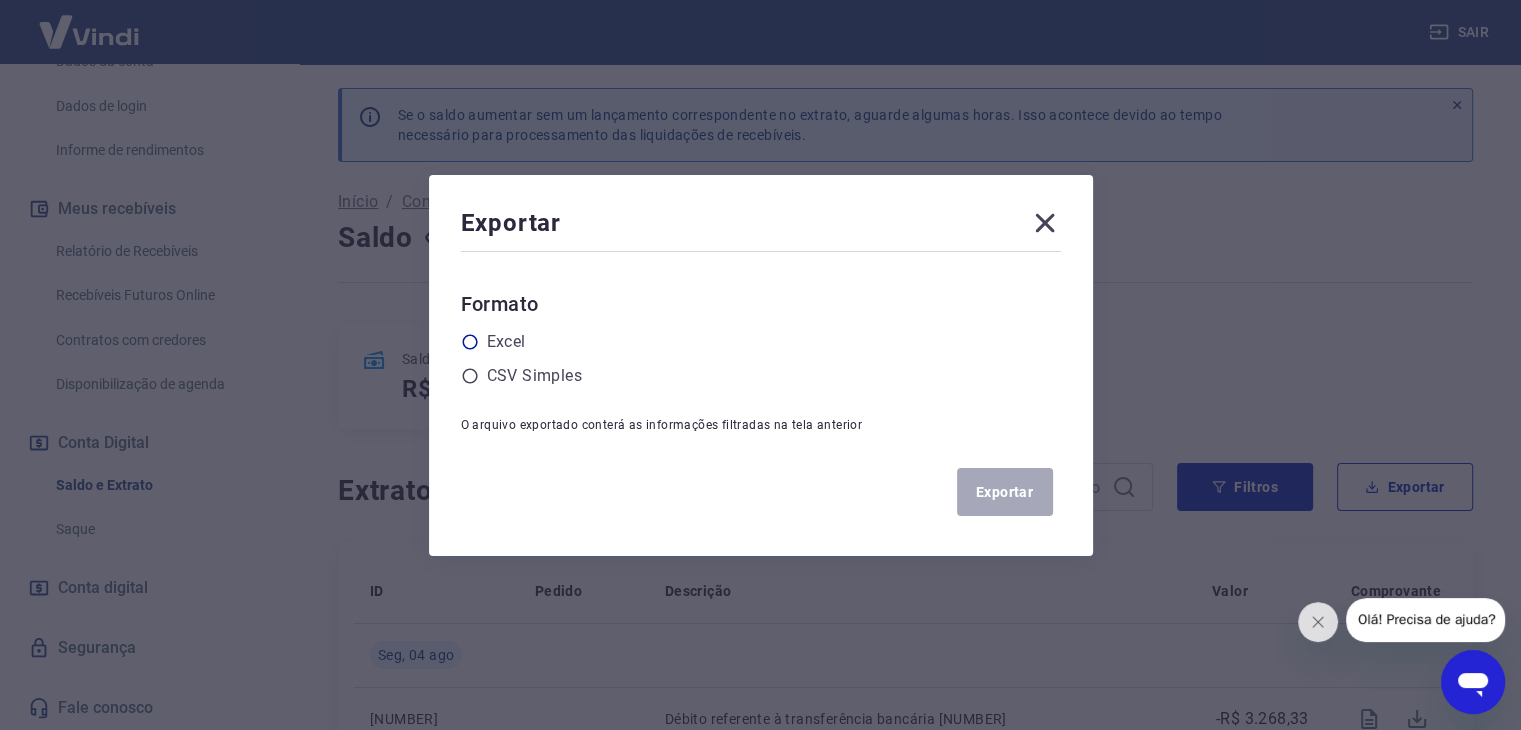 click 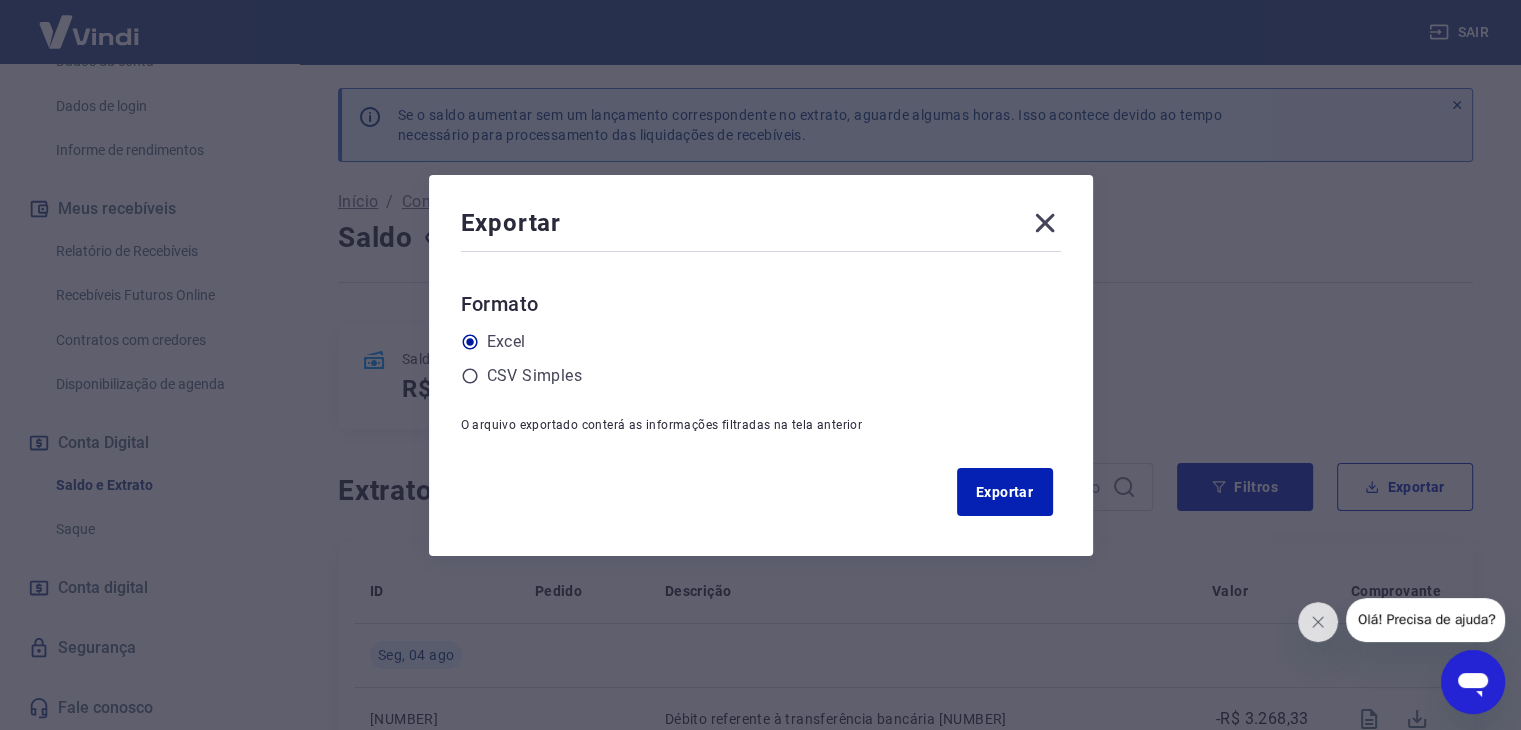 click 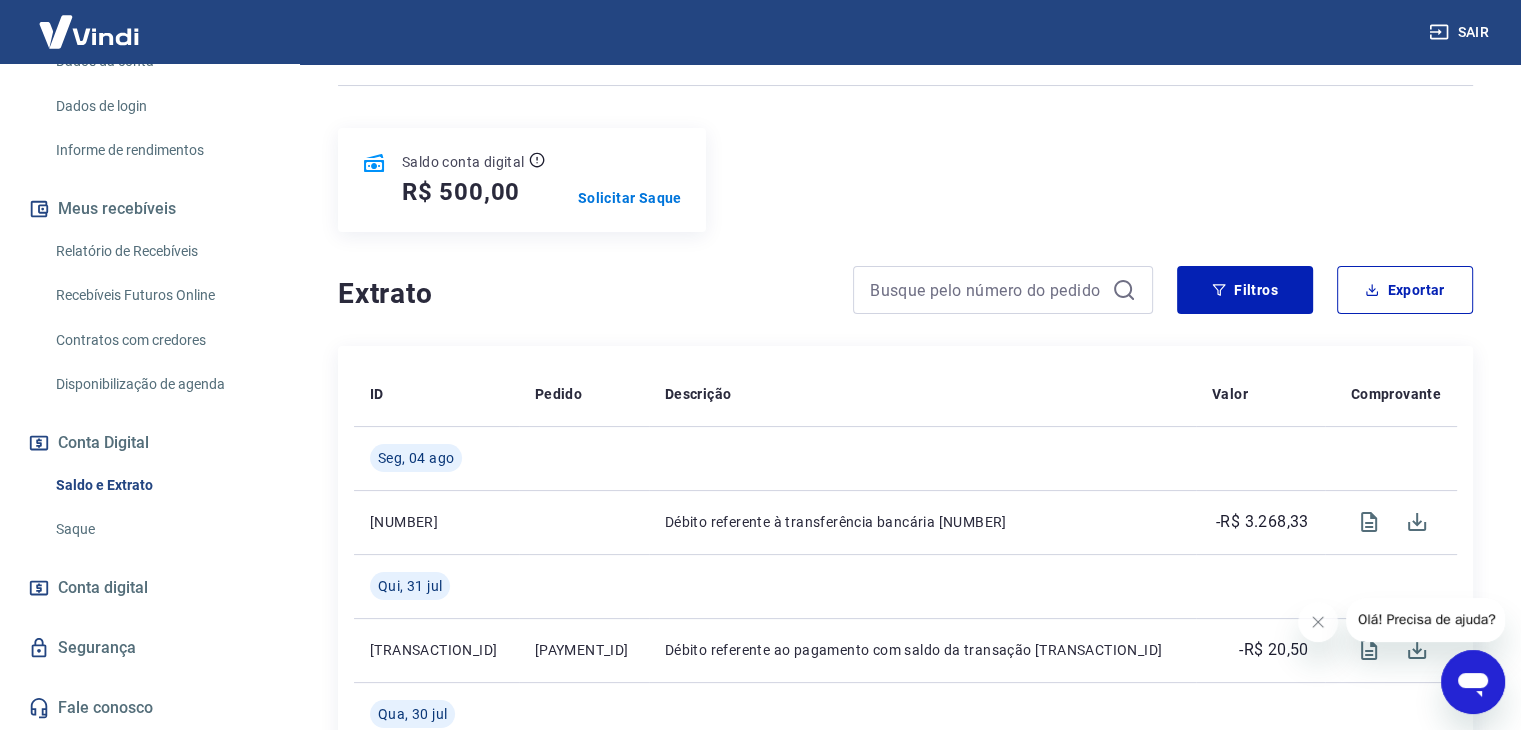 scroll, scrollTop: 200, scrollLeft: 0, axis: vertical 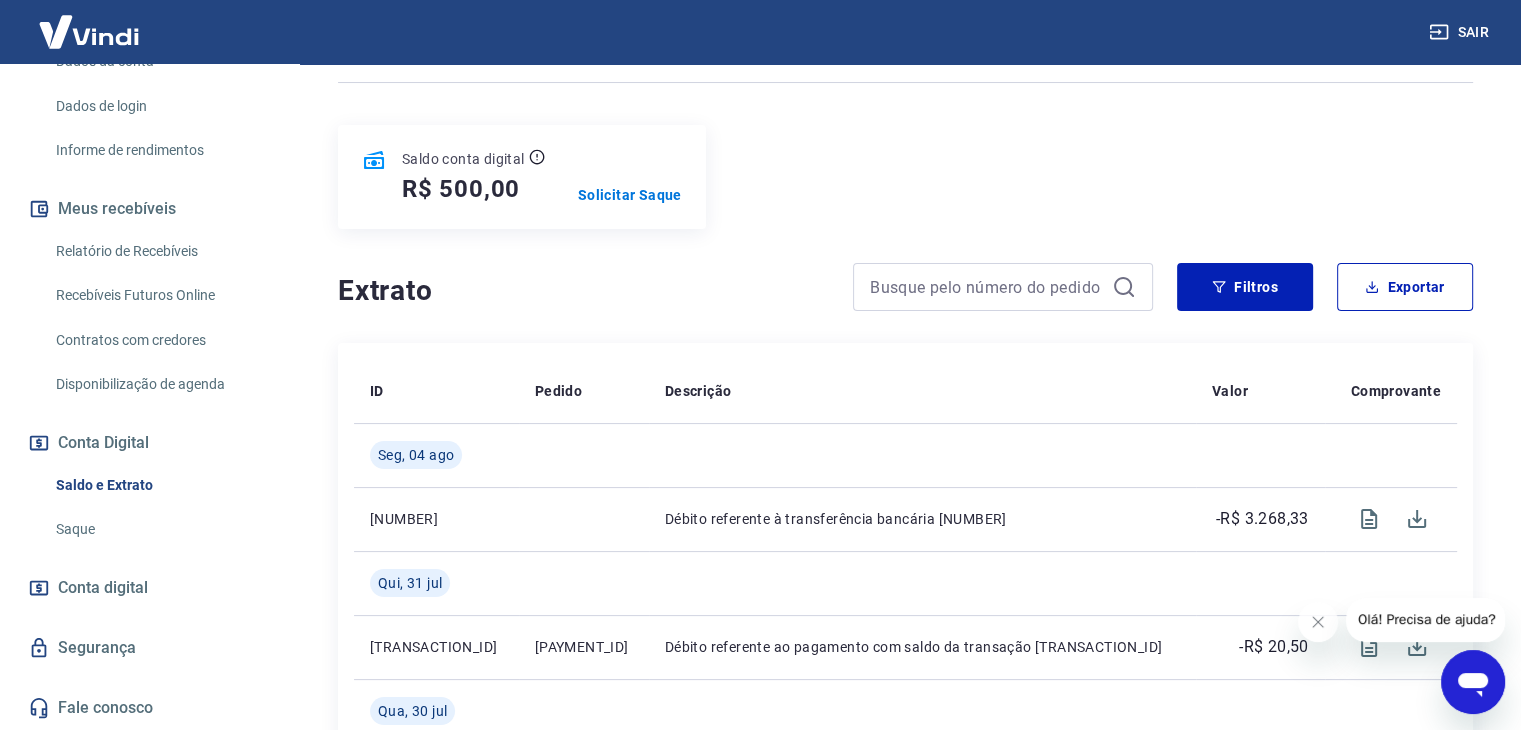 click on "Extrato Filtros Exportar" at bounding box center (905, 295) 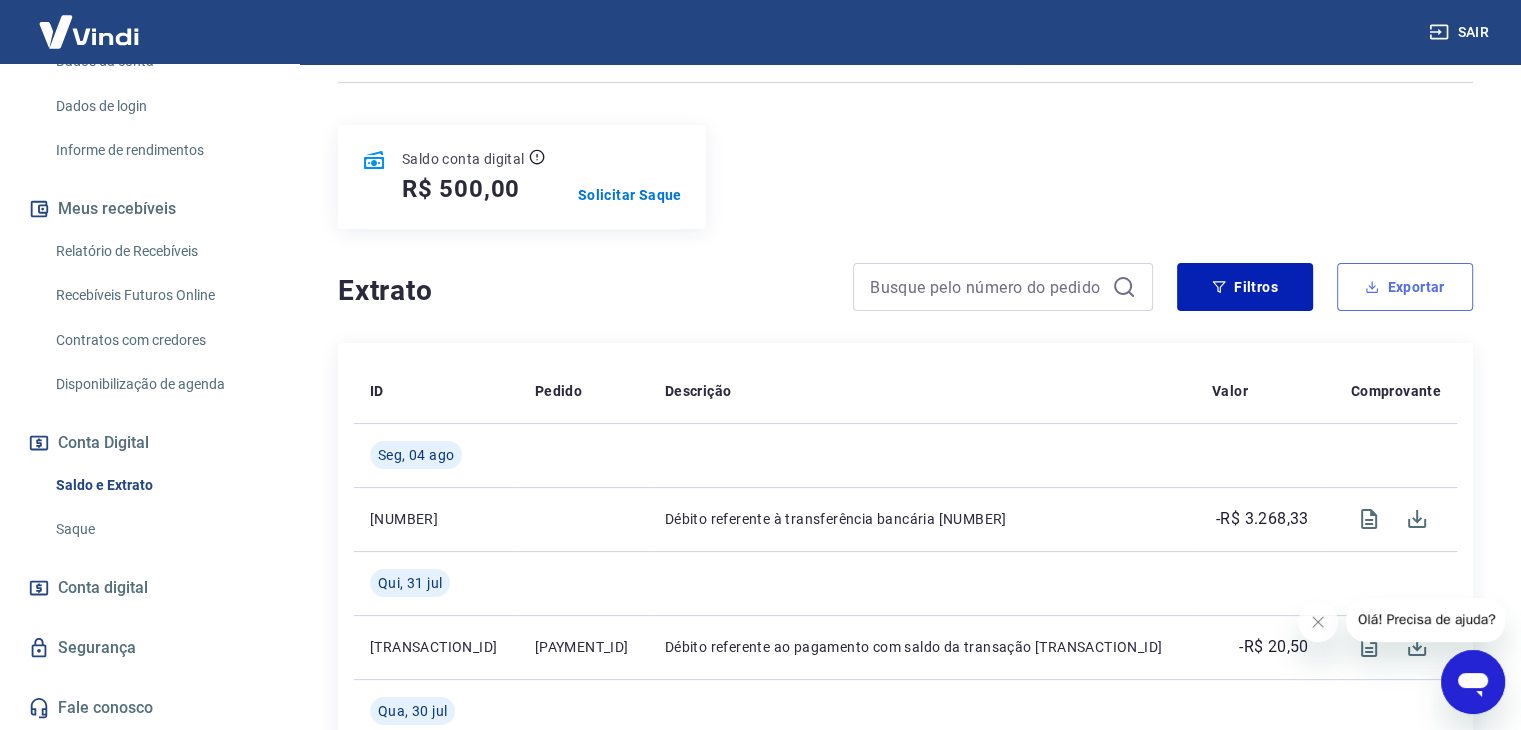 click on "Exportar" at bounding box center [1405, 287] 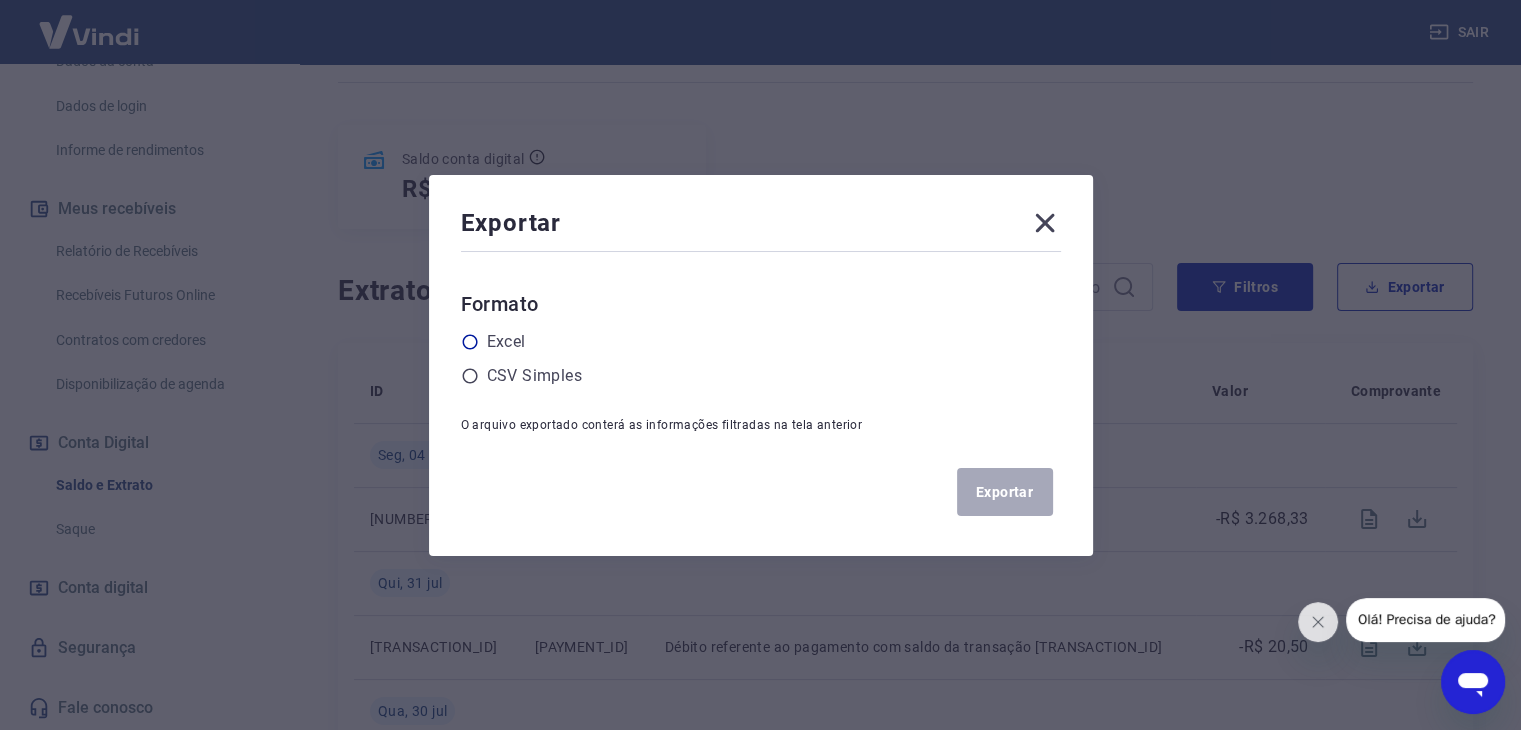 click on "Excel" at bounding box center [506, 342] 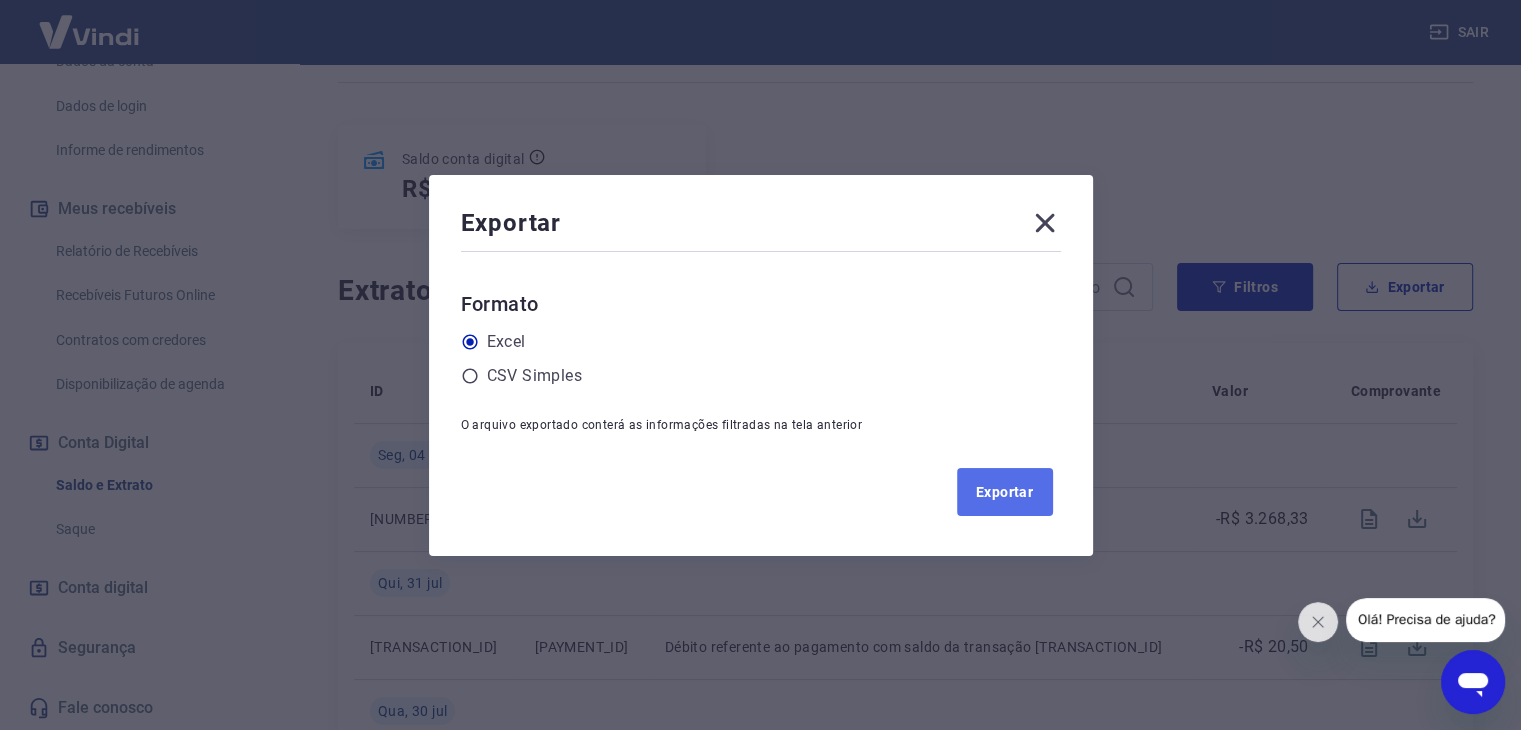 click on "Exportar" at bounding box center [1005, 492] 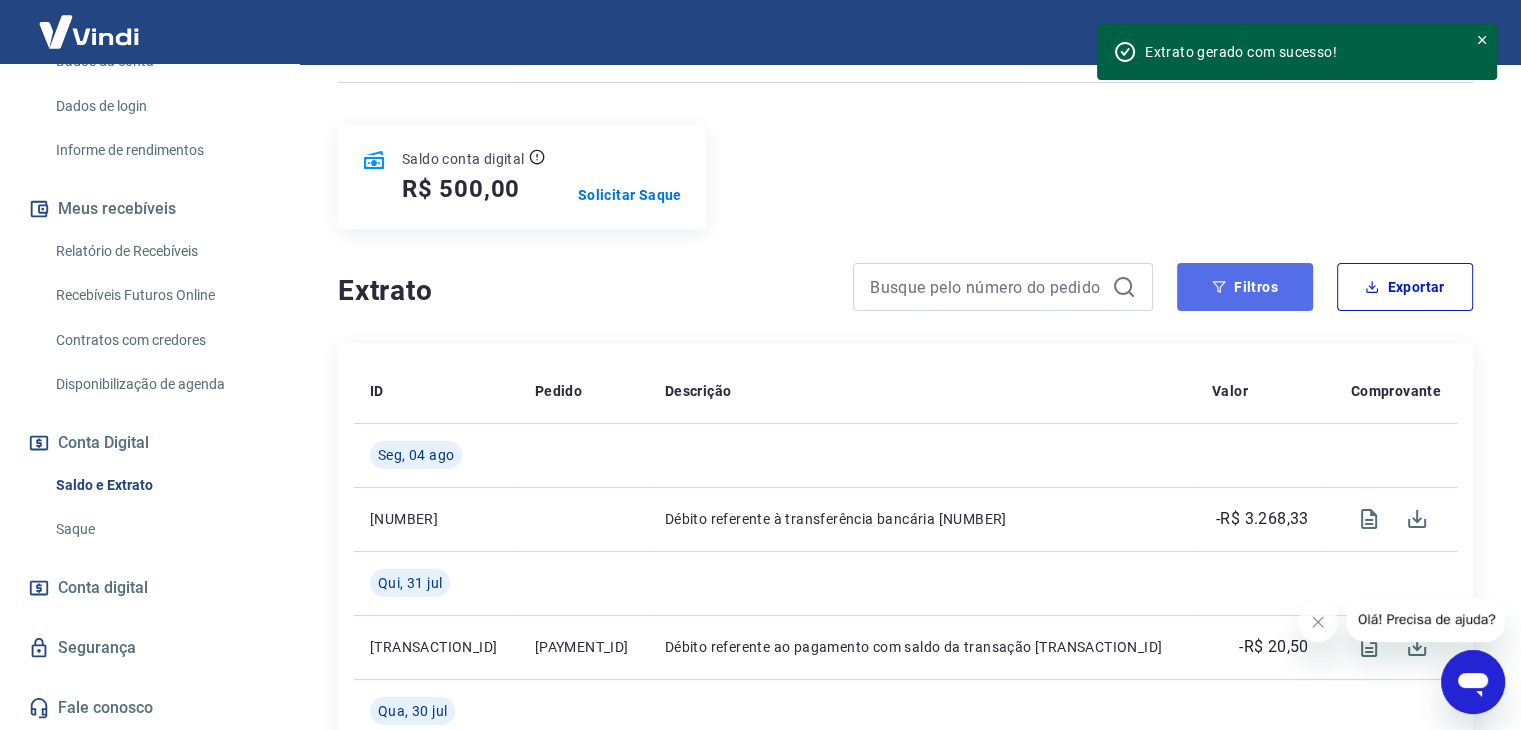 click on "Filtros" at bounding box center (1245, 287) 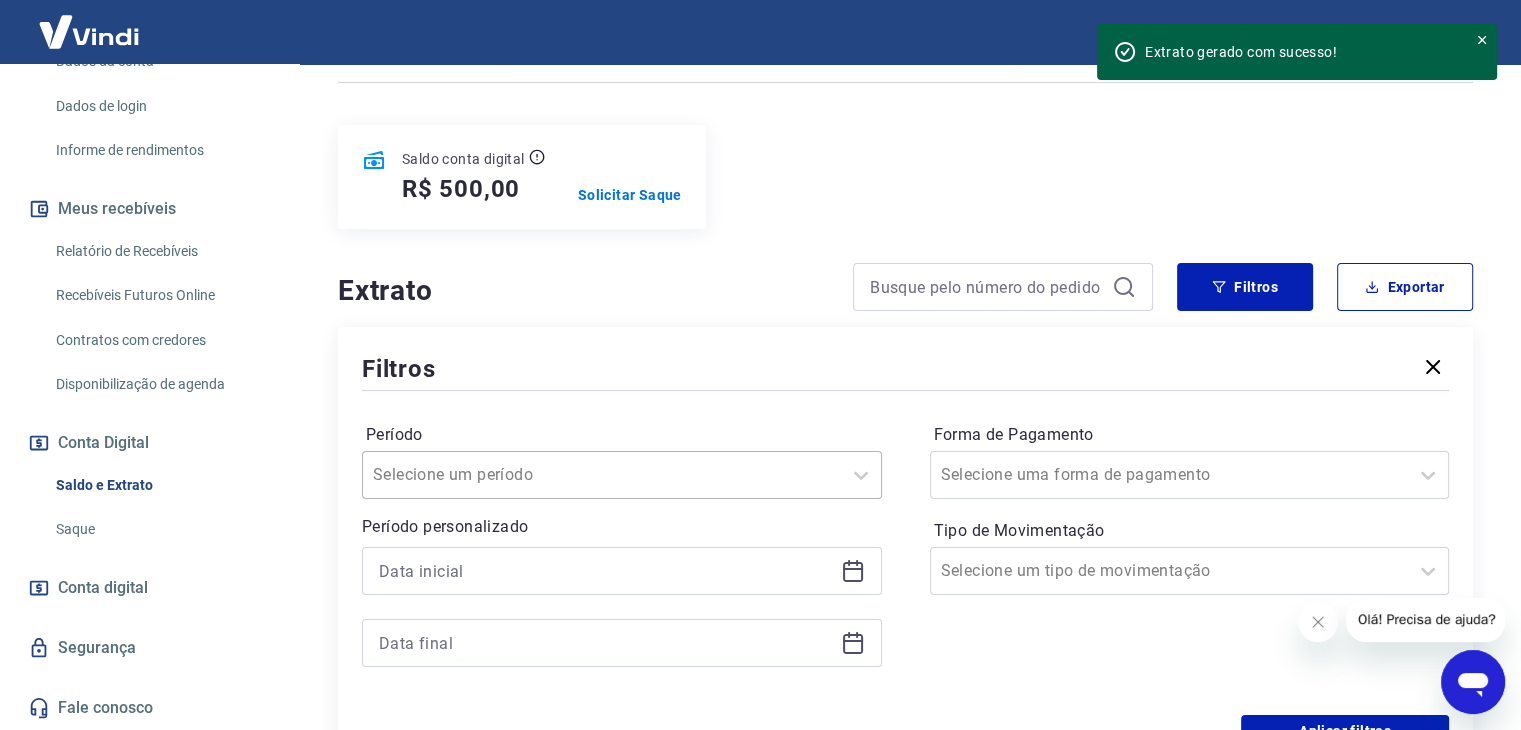 scroll, scrollTop: 266, scrollLeft: 0, axis: vertical 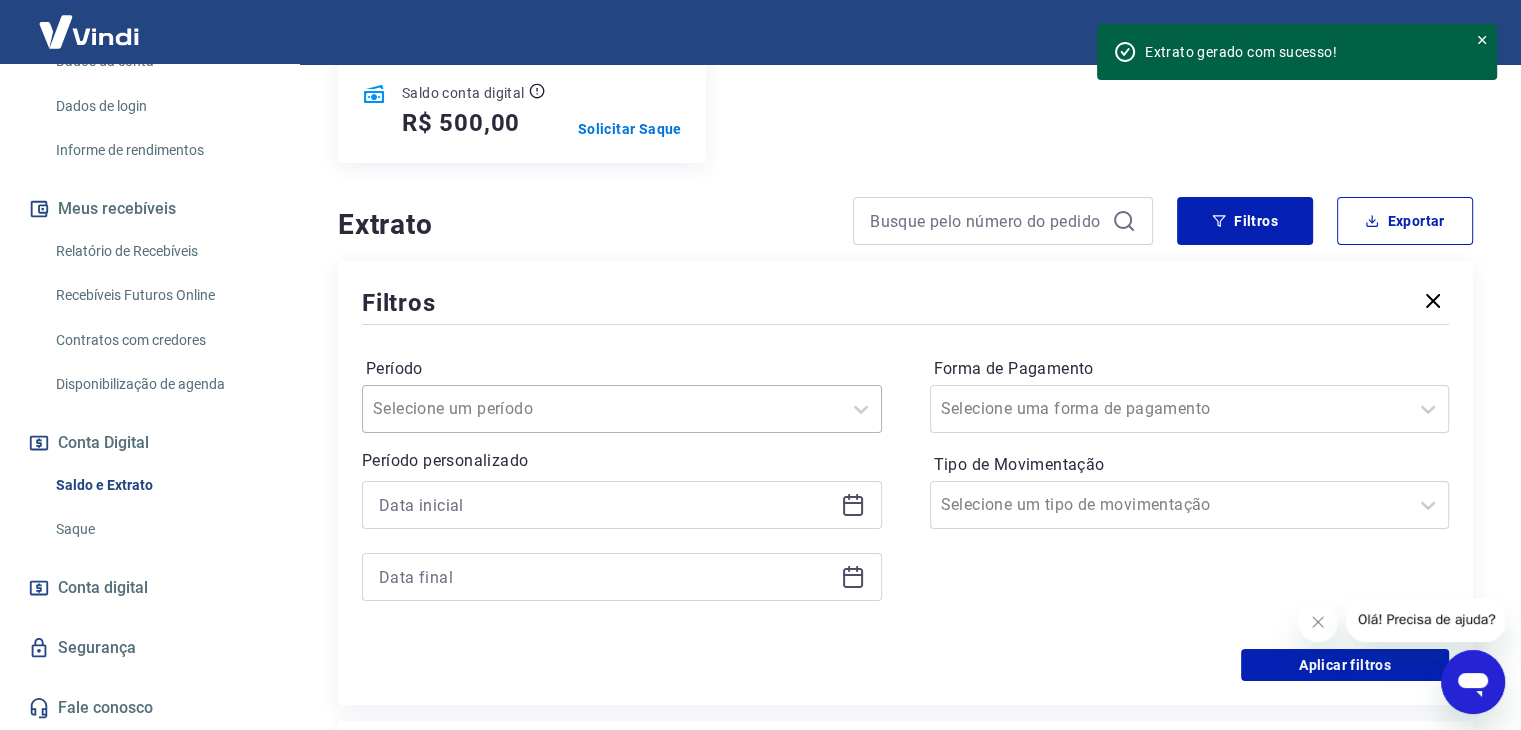 click on "Selecione um período" at bounding box center [622, 409] 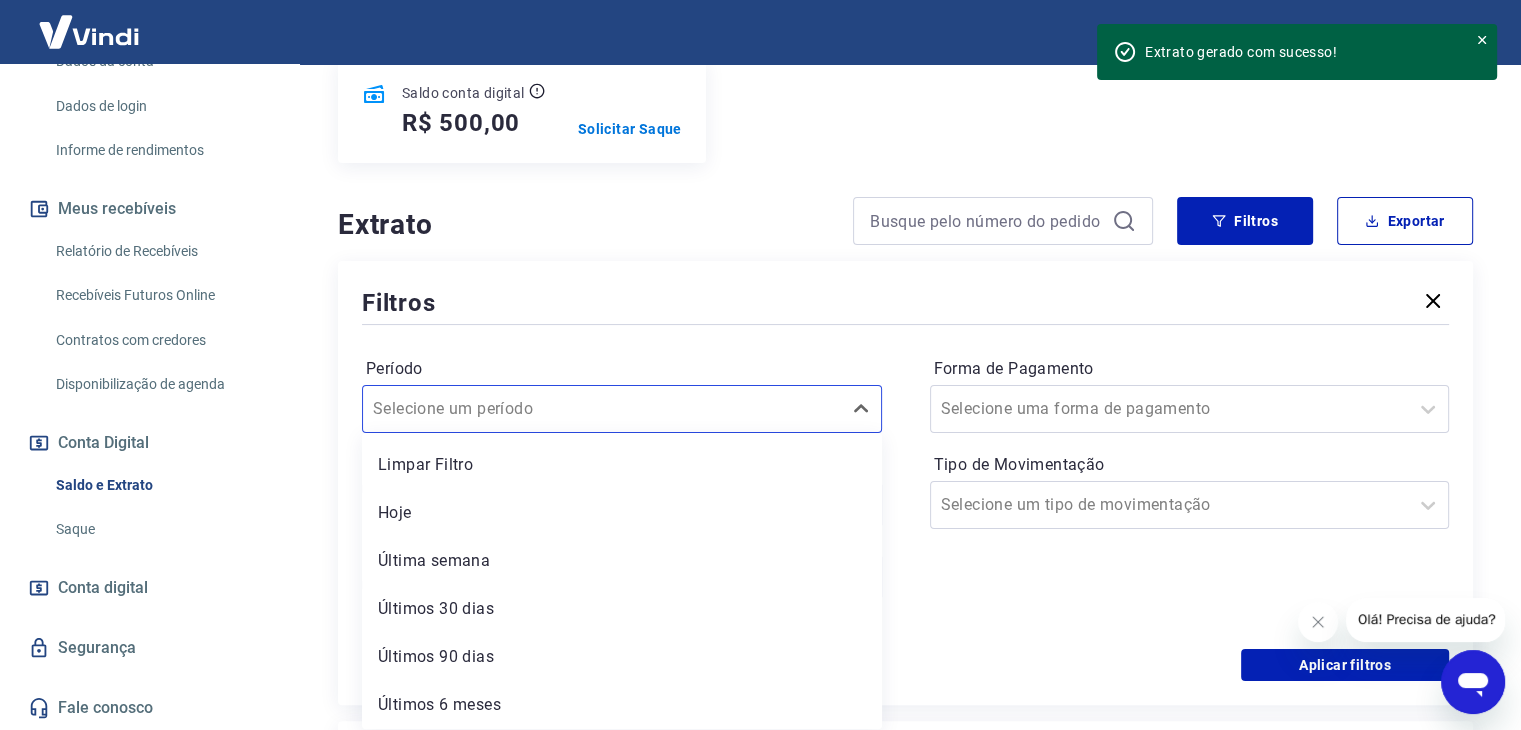 click on "Período option Limpar Filtro focused, 1 of 6. 6 results available. Use Up and Down to choose options, press Enter to select the currently focused option, press Escape to exit the menu, press Tab to select the option and exit the menu. Selecione um período Limpar Filtro Hoje Última semana Últimos 30 dias Últimos 90 dias Últimos 6 meses" at bounding box center (622, 393) 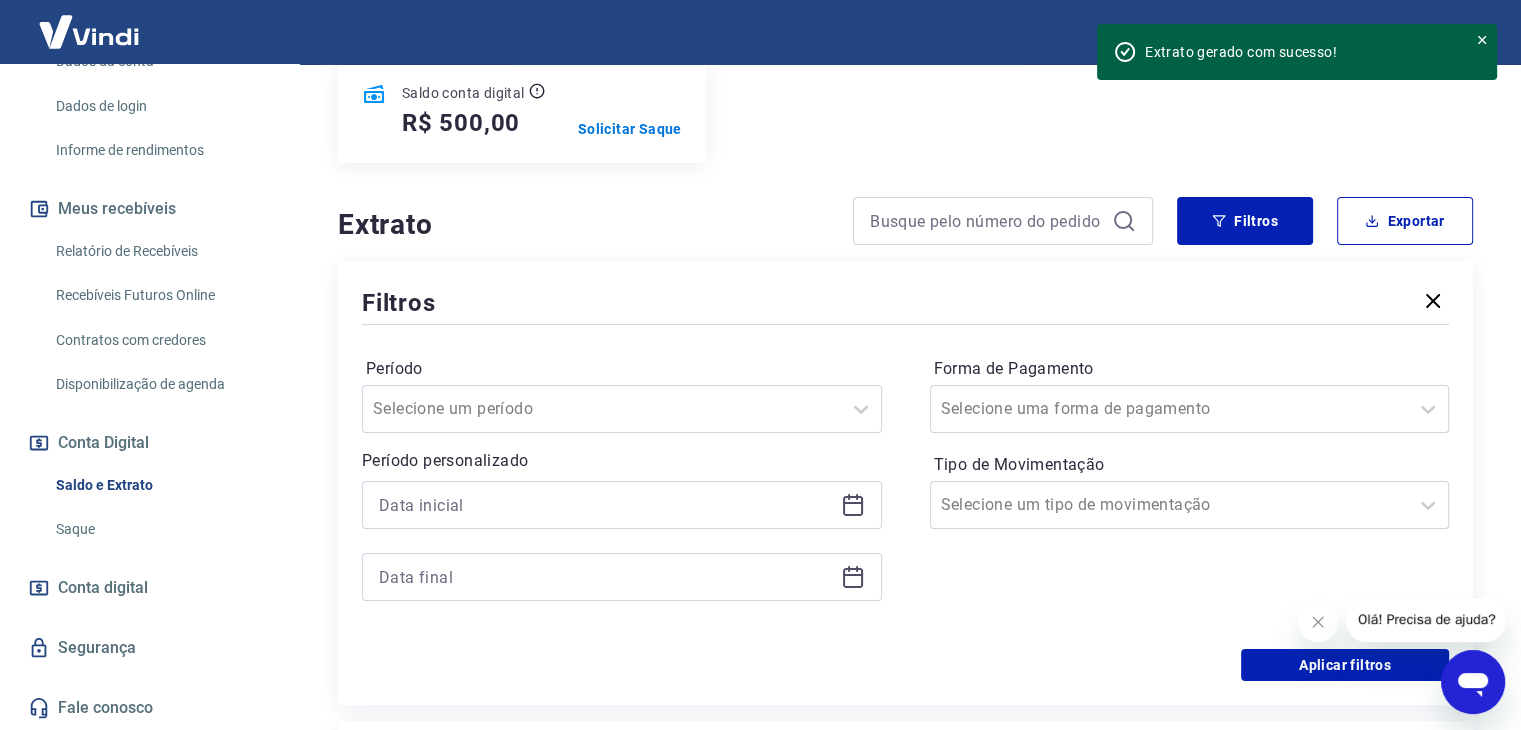 click at bounding box center (622, 505) 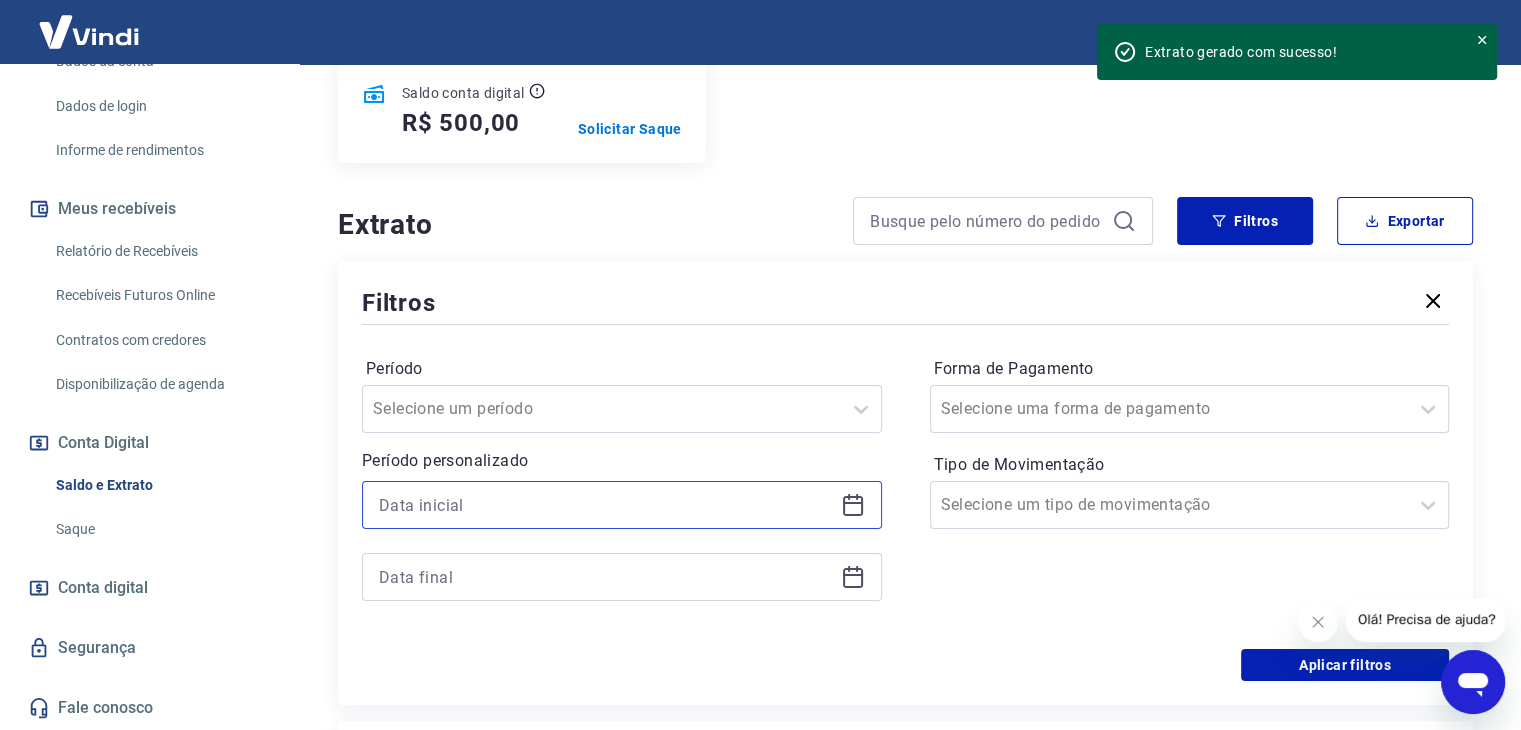 click at bounding box center [606, 505] 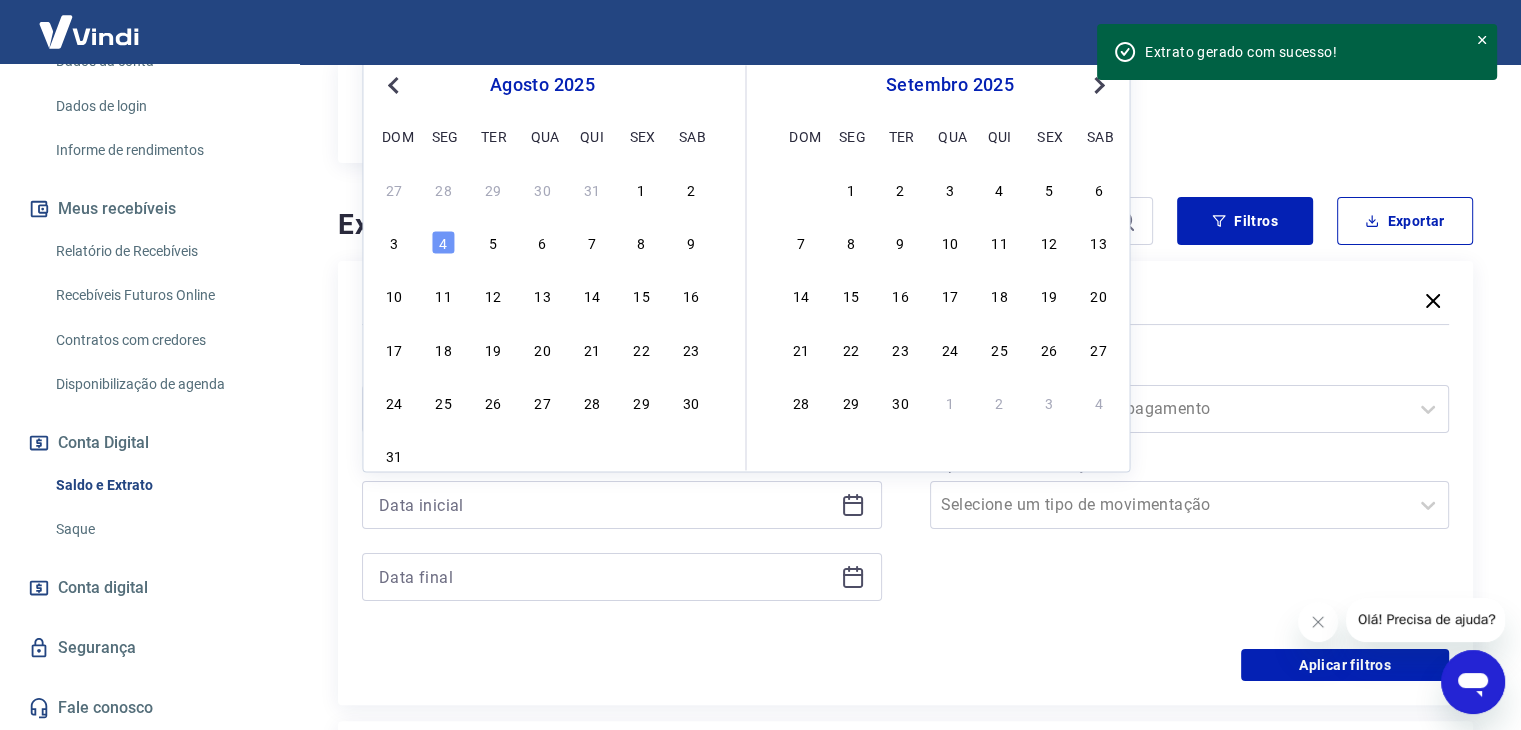 click on "agosto 2025" at bounding box center [542, 85] 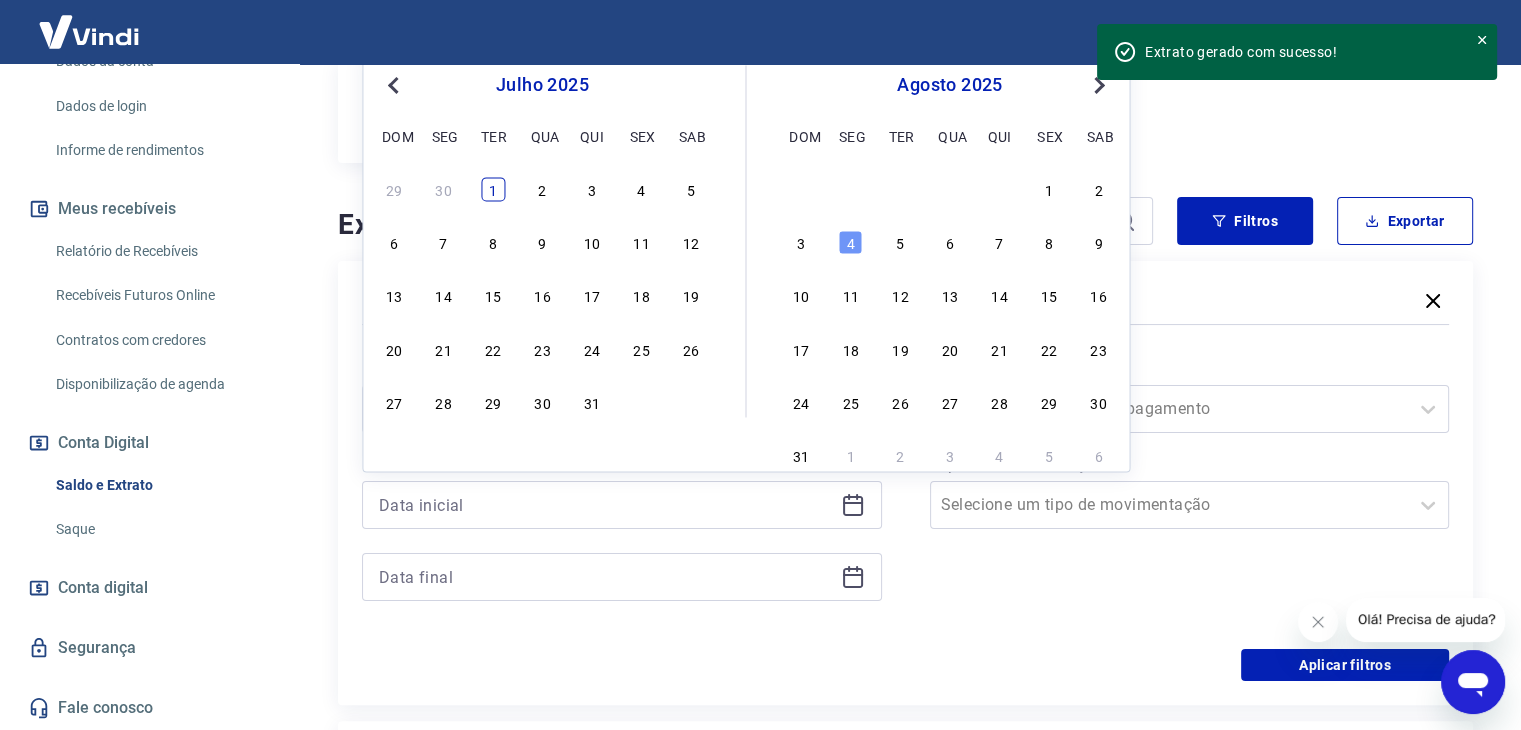 click on "1" at bounding box center (493, 189) 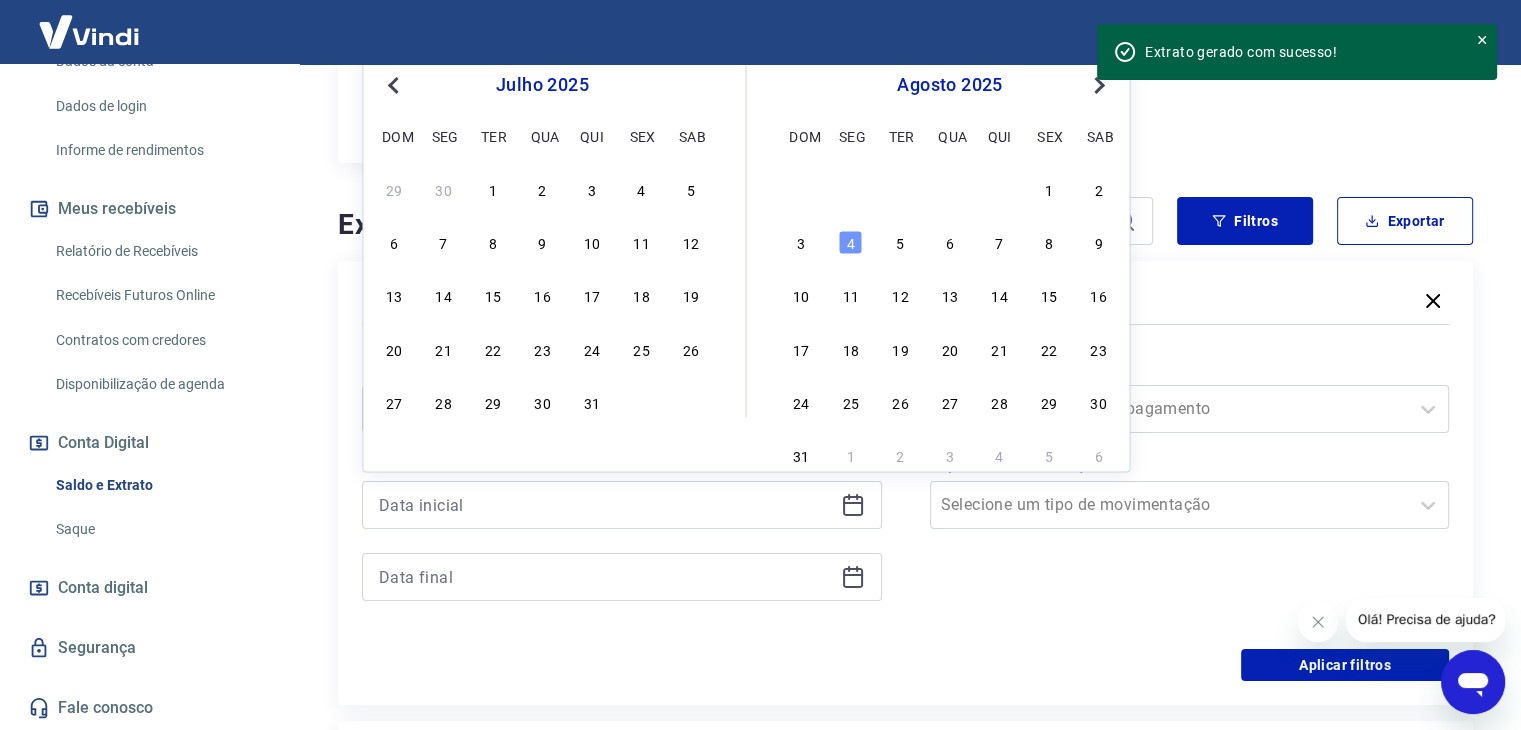 type on "01/07/2025" 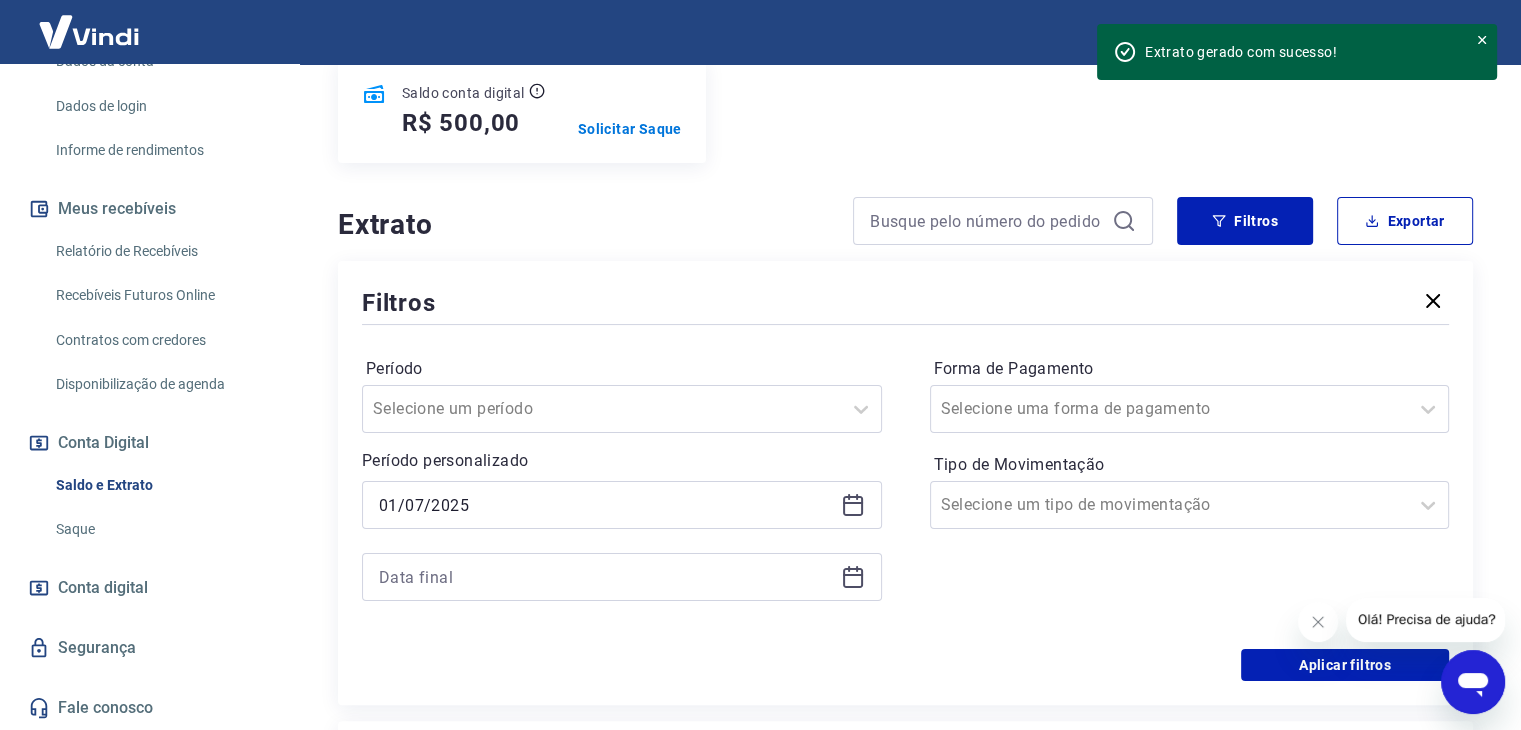click at bounding box center [622, 577] 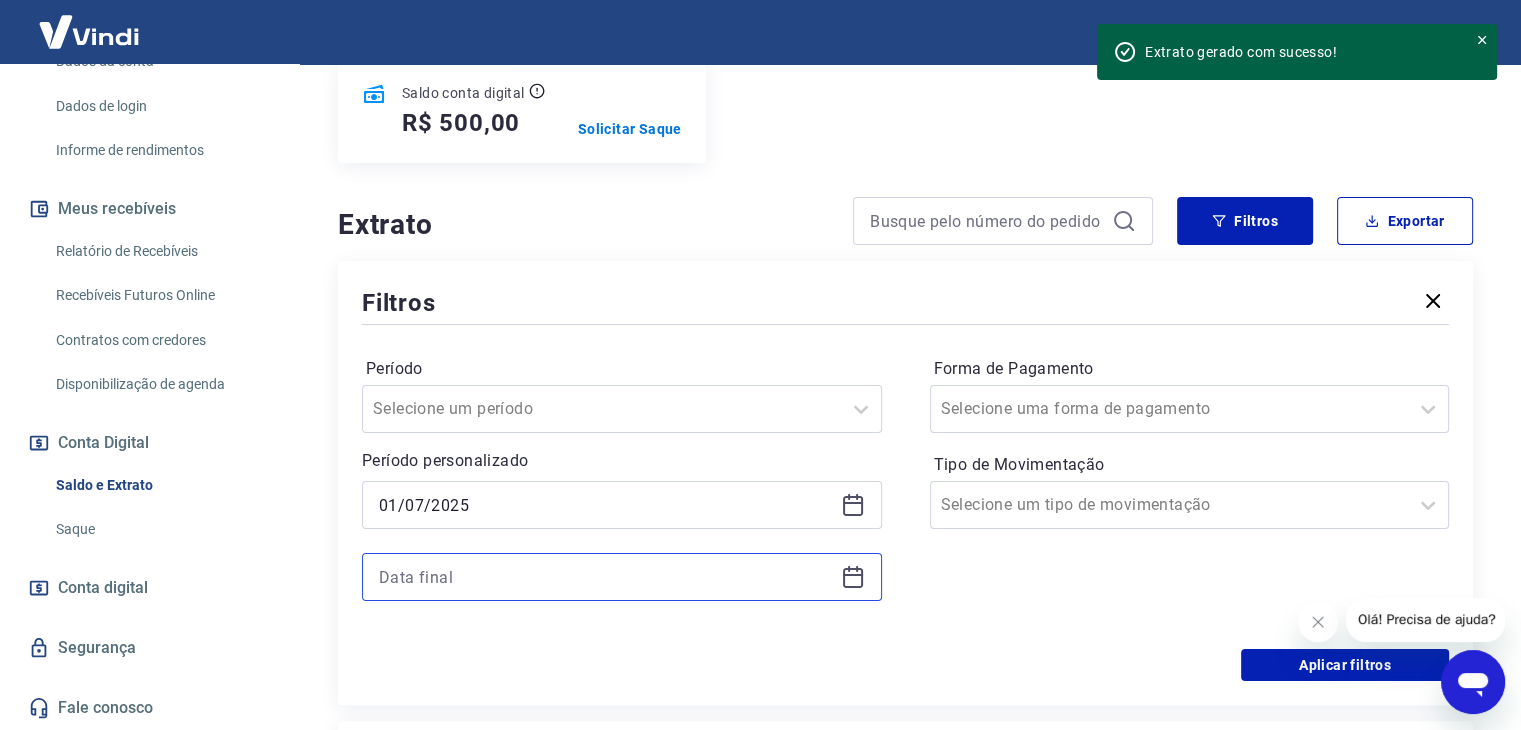 click at bounding box center (606, 577) 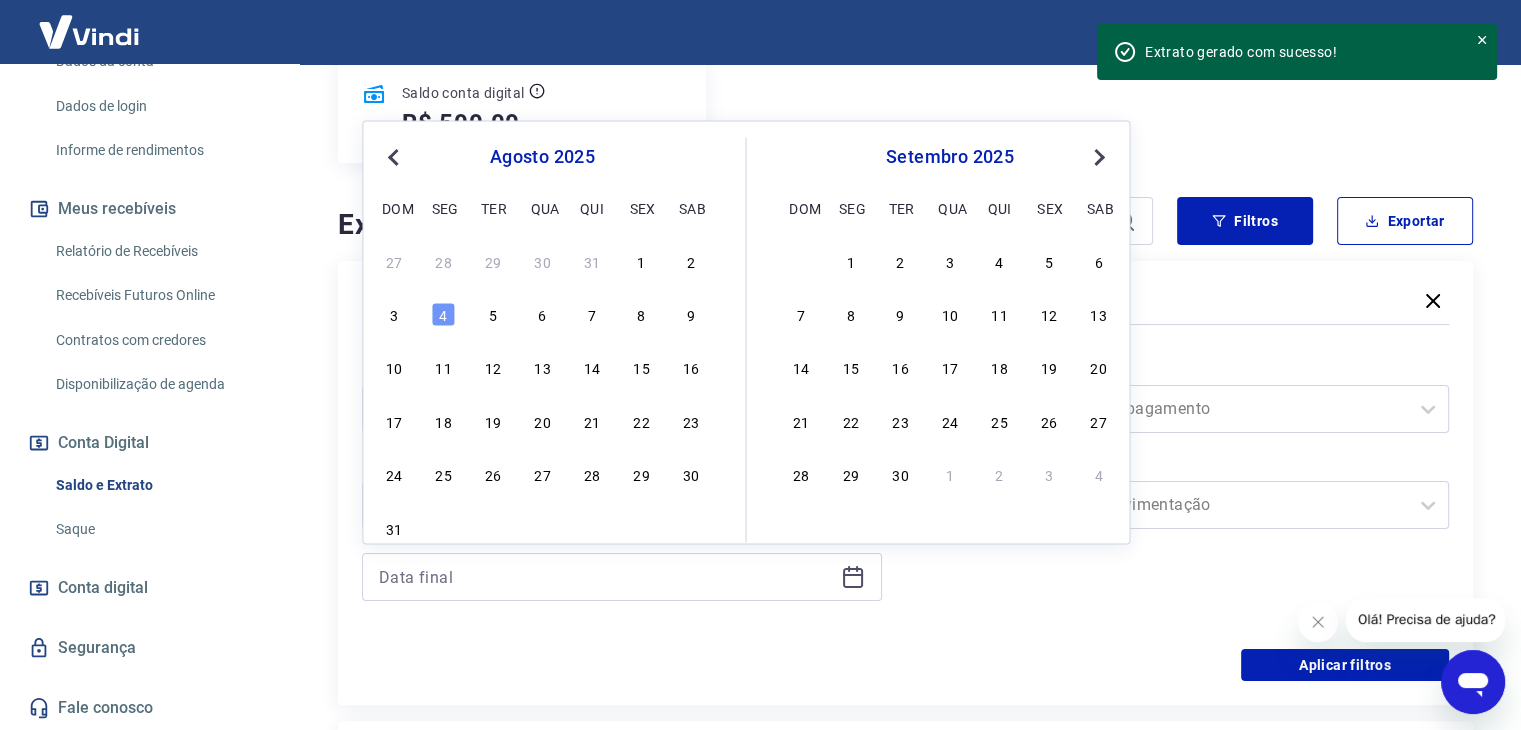 click on "Previous Month" at bounding box center [393, 157] 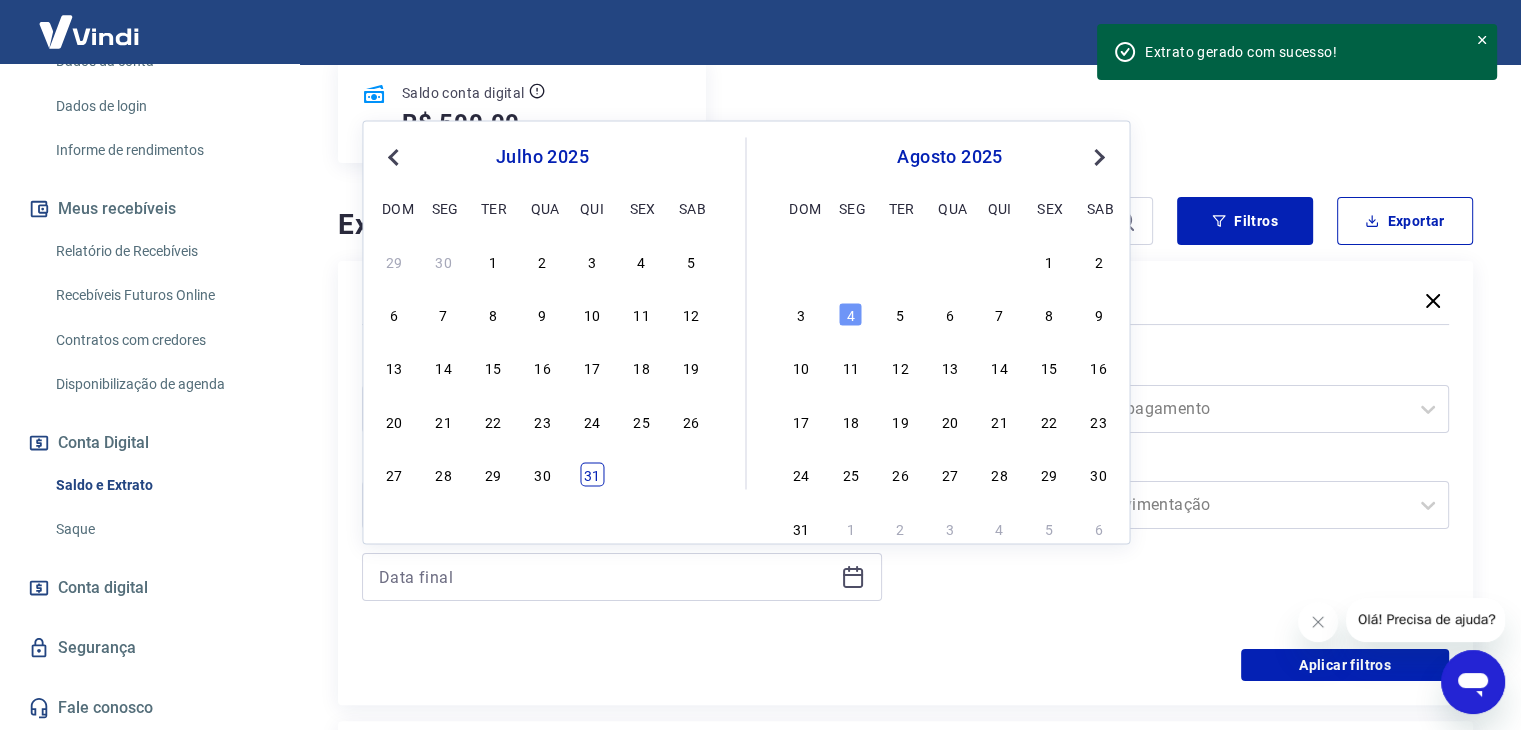 click on "31" at bounding box center [592, 474] 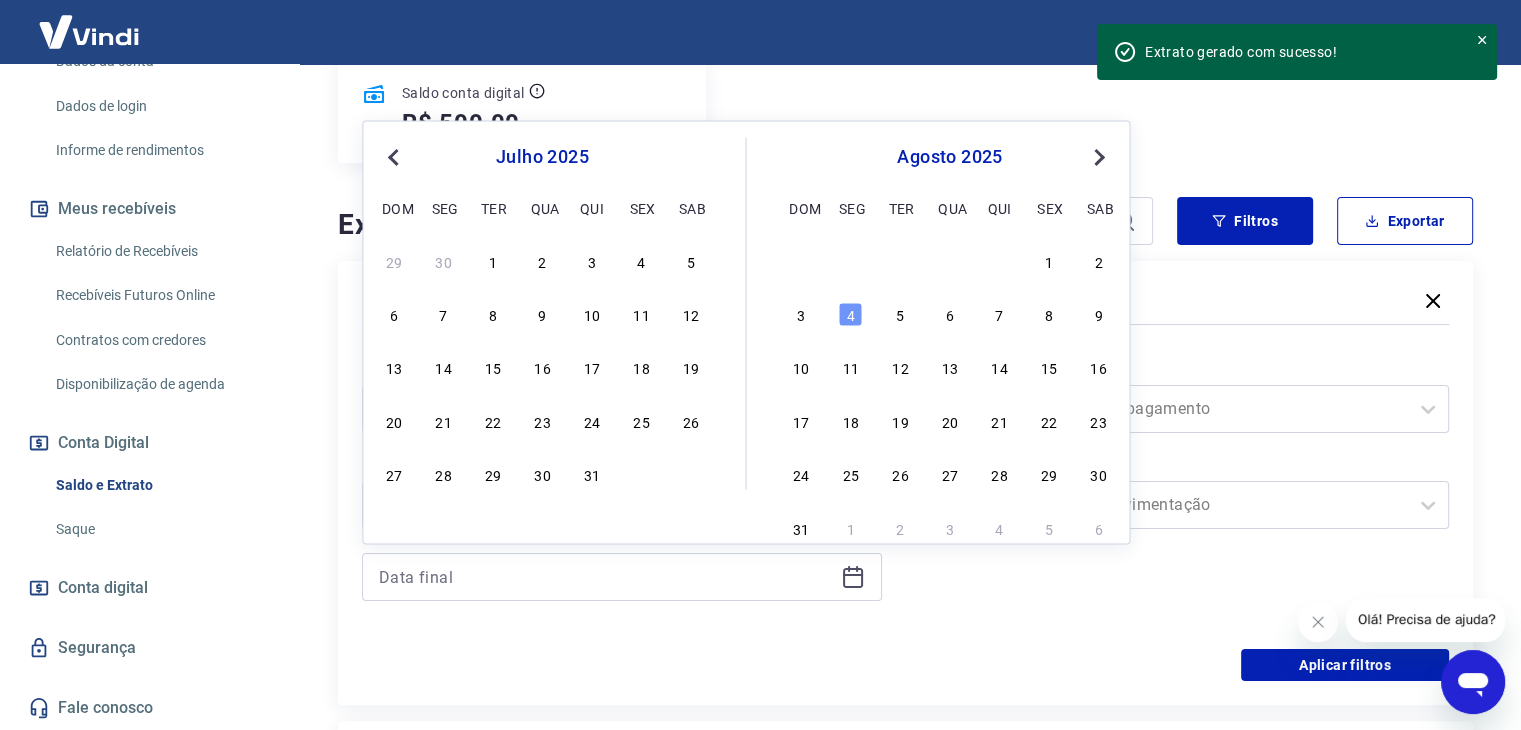 type on "31/07/2025" 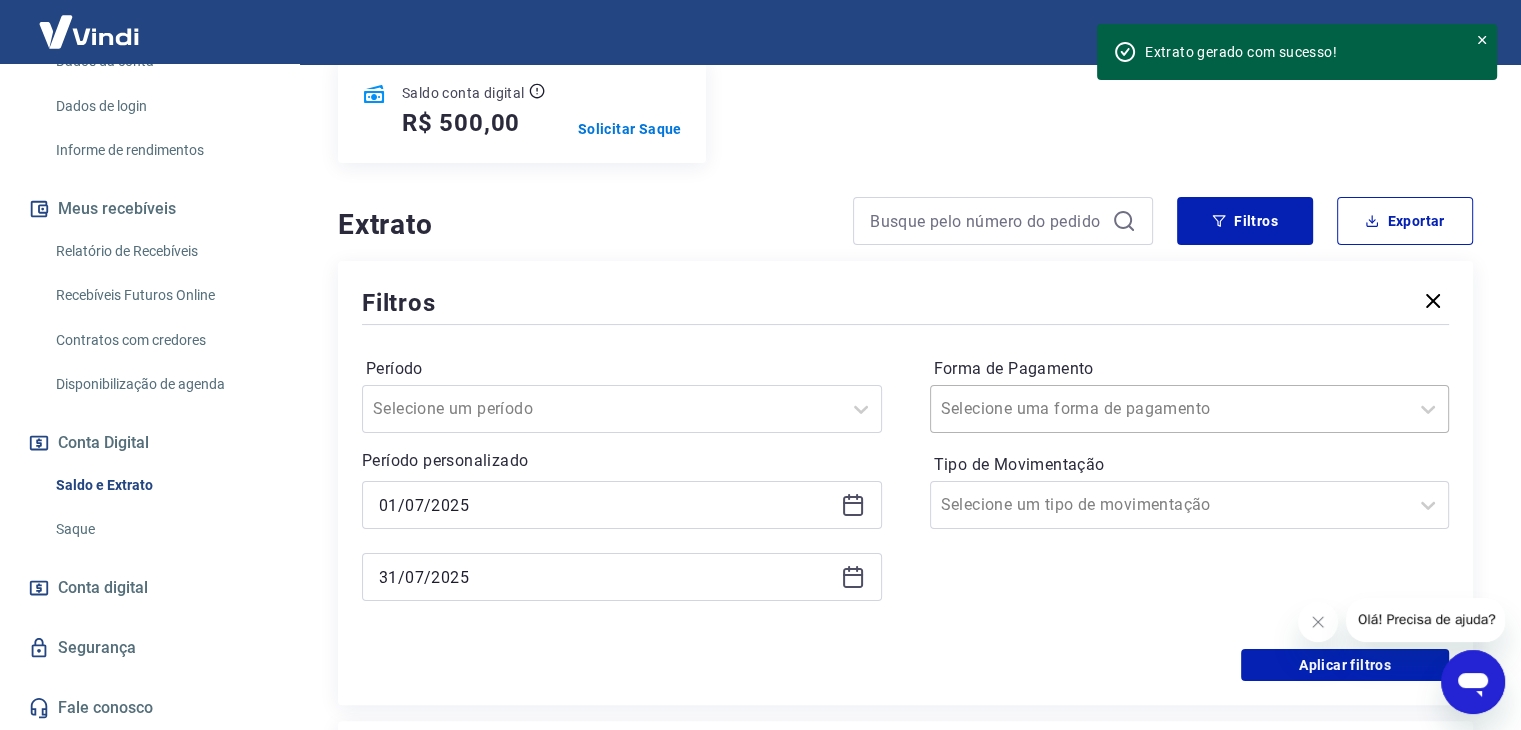 click on "Selecione uma forma de pagamento" at bounding box center (1170, 409) 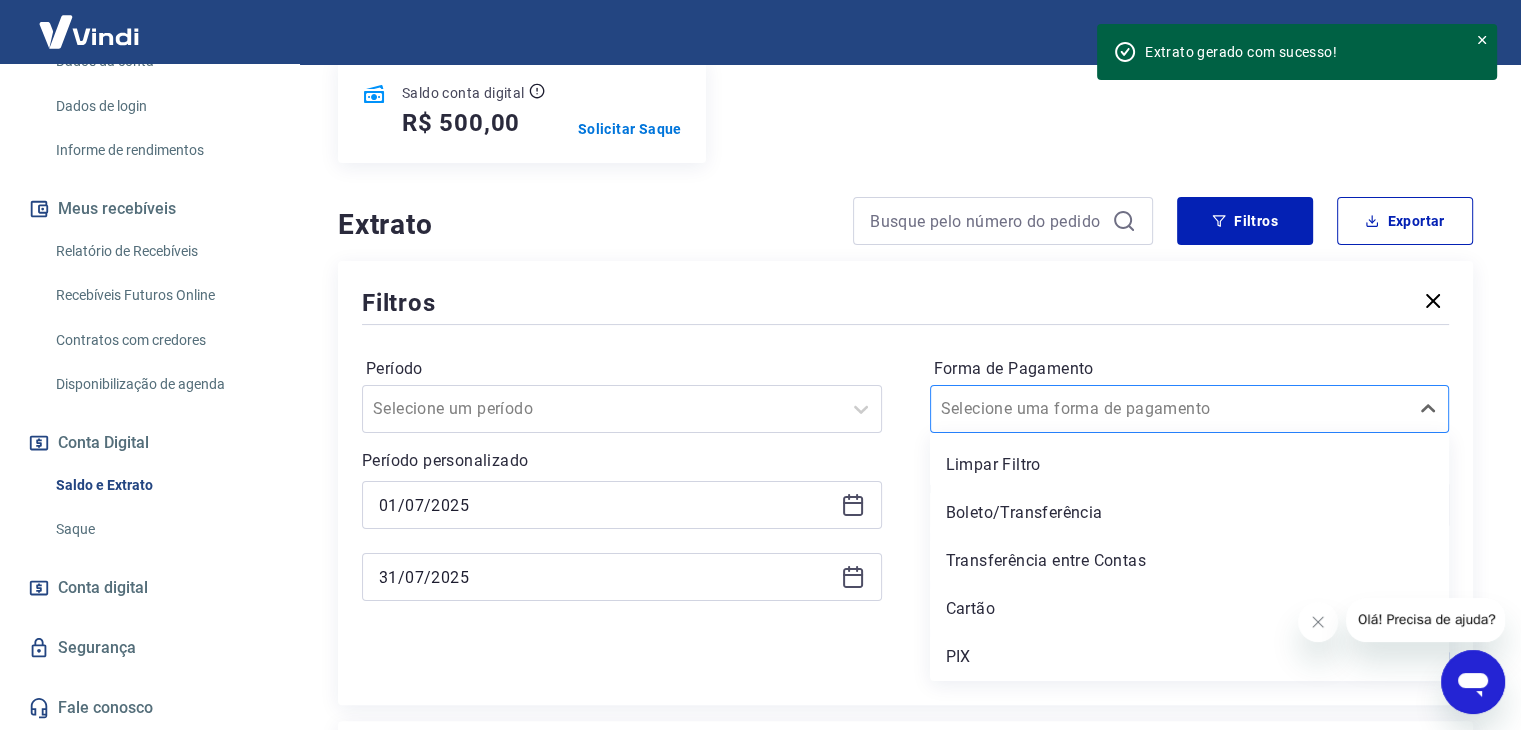 click on "Selecione uma forma de pagamento" at bounding box center (1170, 409) 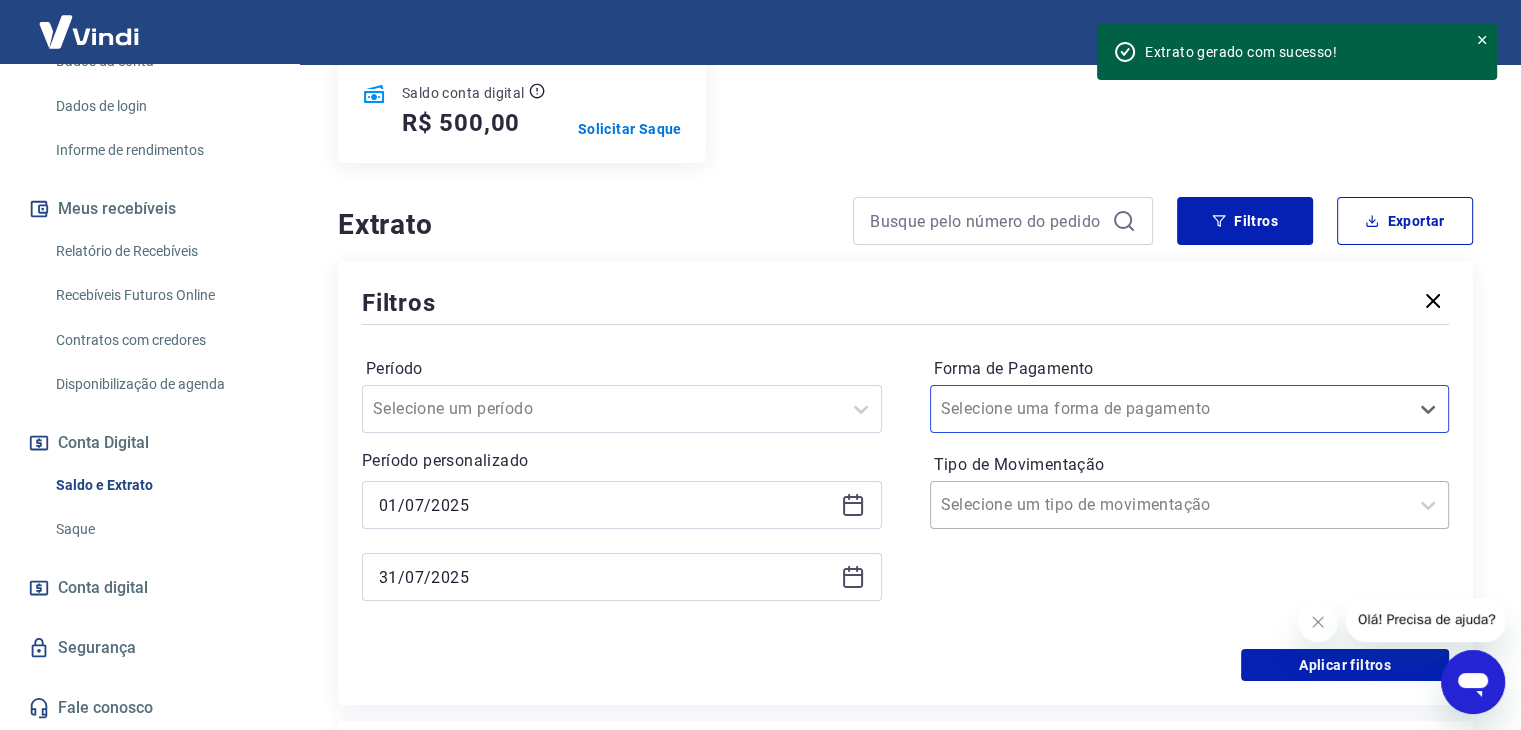 scroll, scrollTop: 366, scrollLeft: 0, axis: vertical 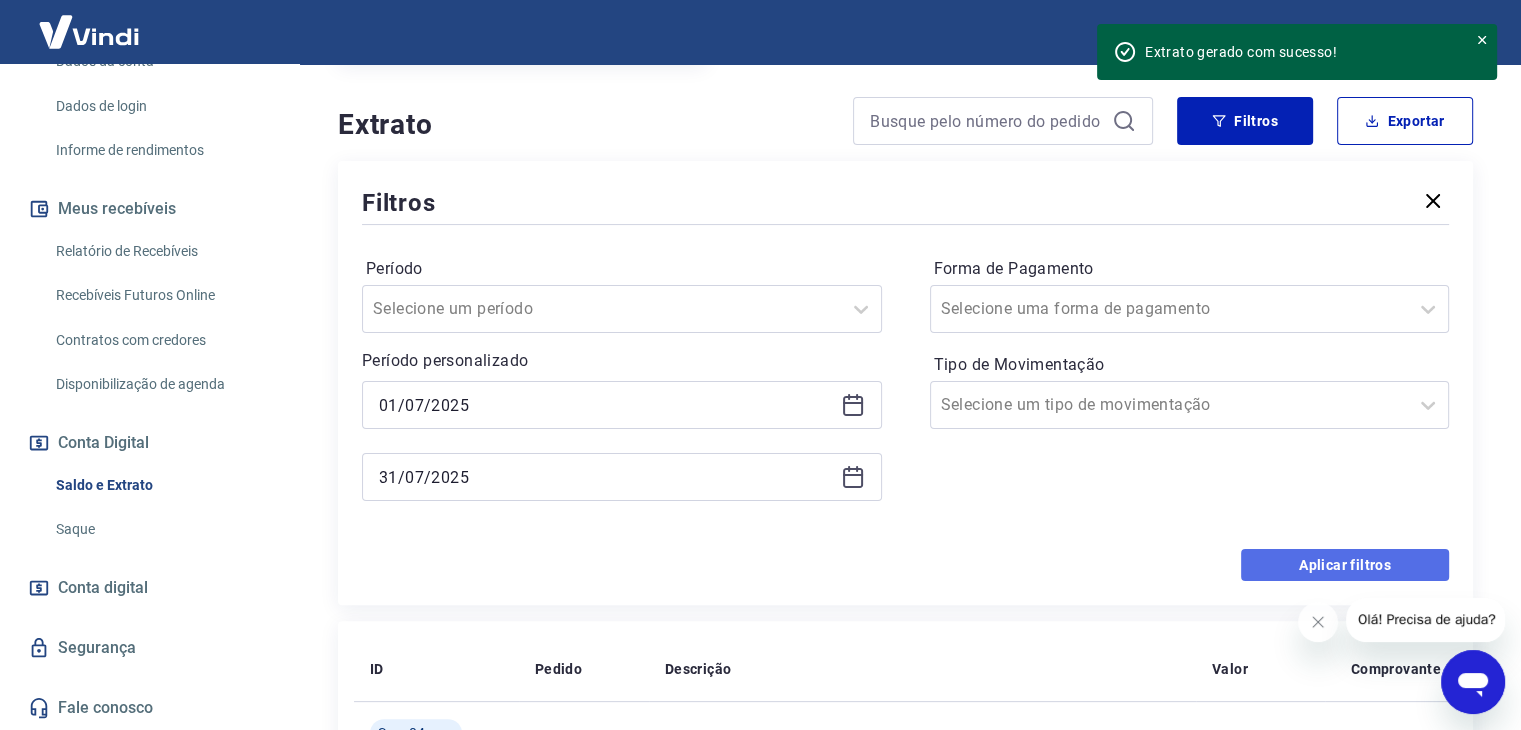 click on "Aplicar filtros" at bounding box center (1345, 565) 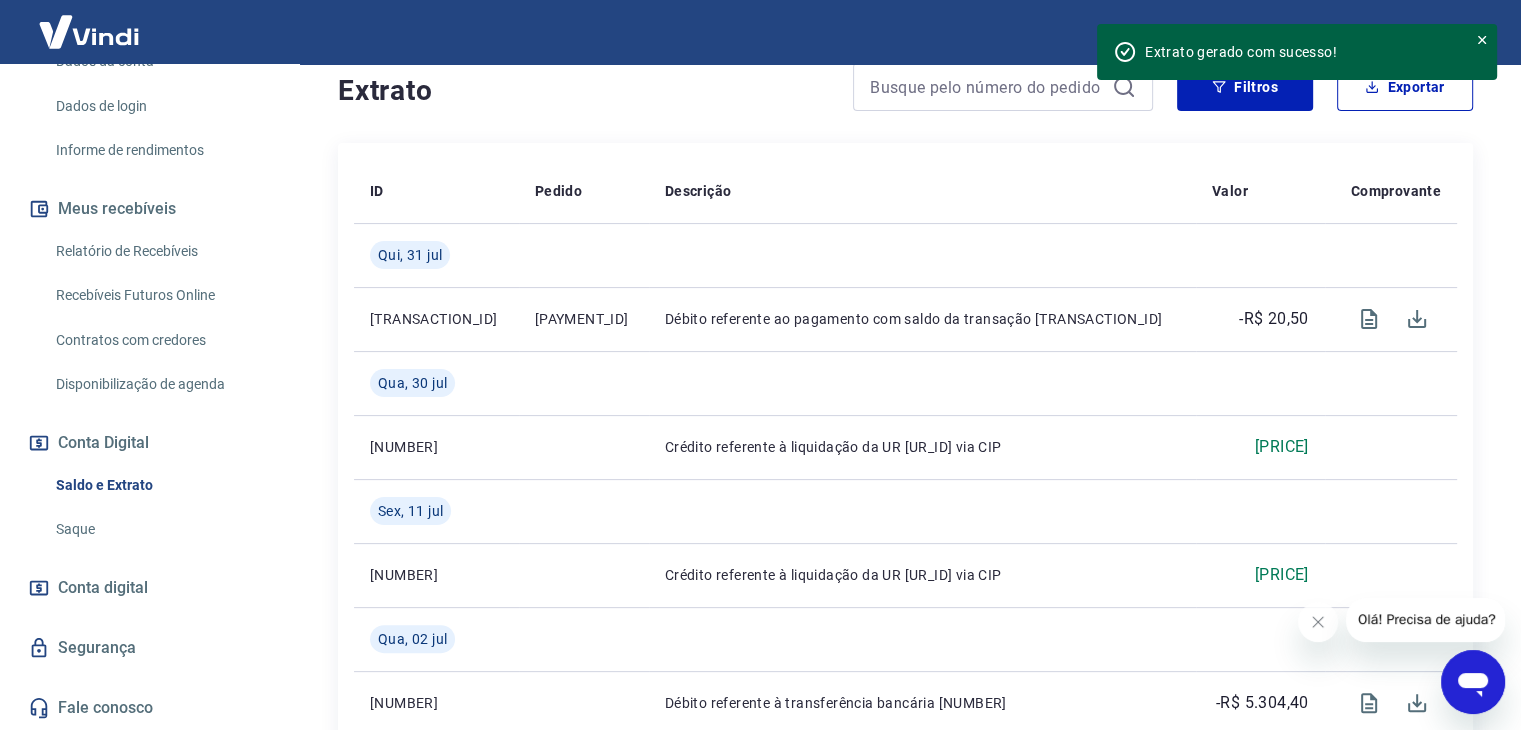 scroll, scrollTop: 0, scrollLeft: 0, axis: both 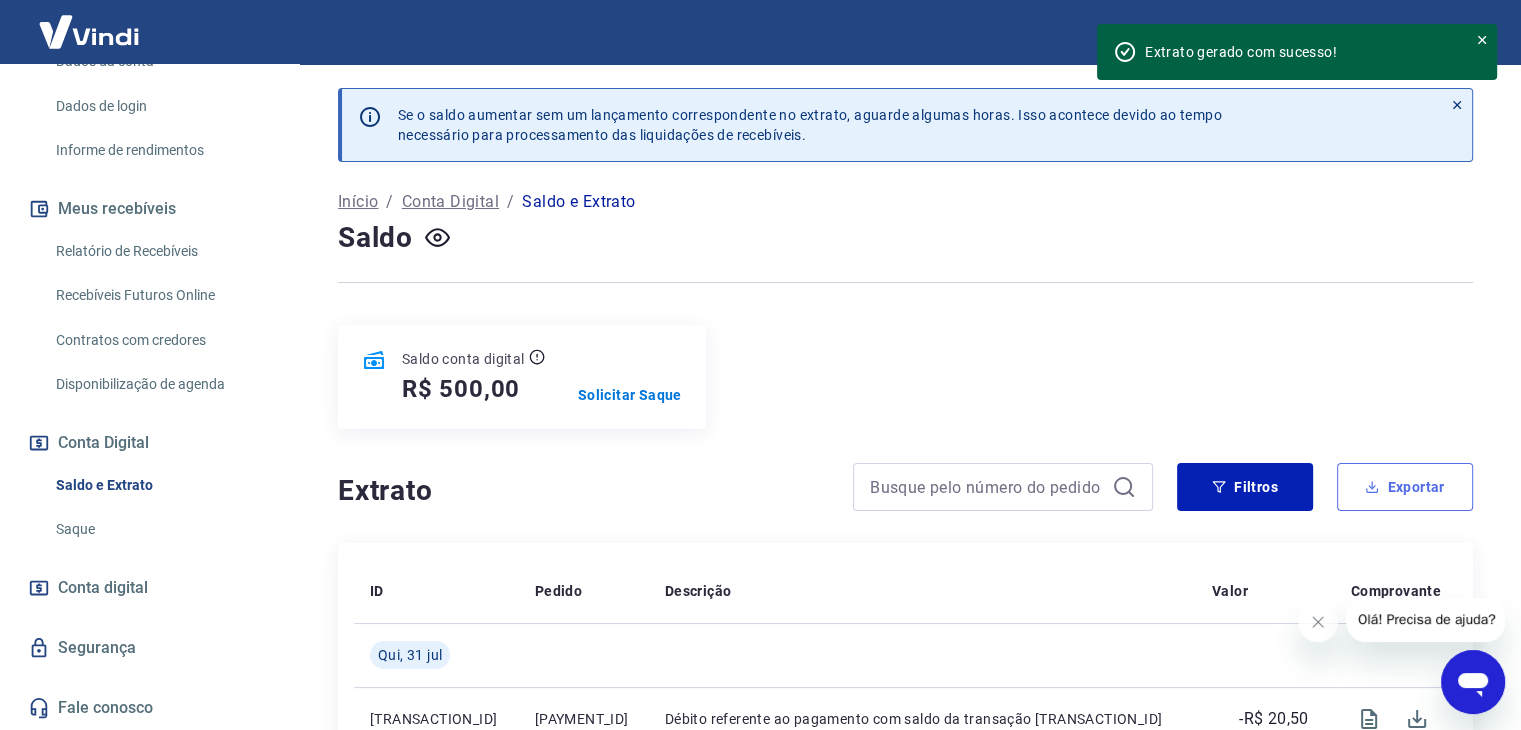 click on "Exportar" at bounding box center (1405, 487) 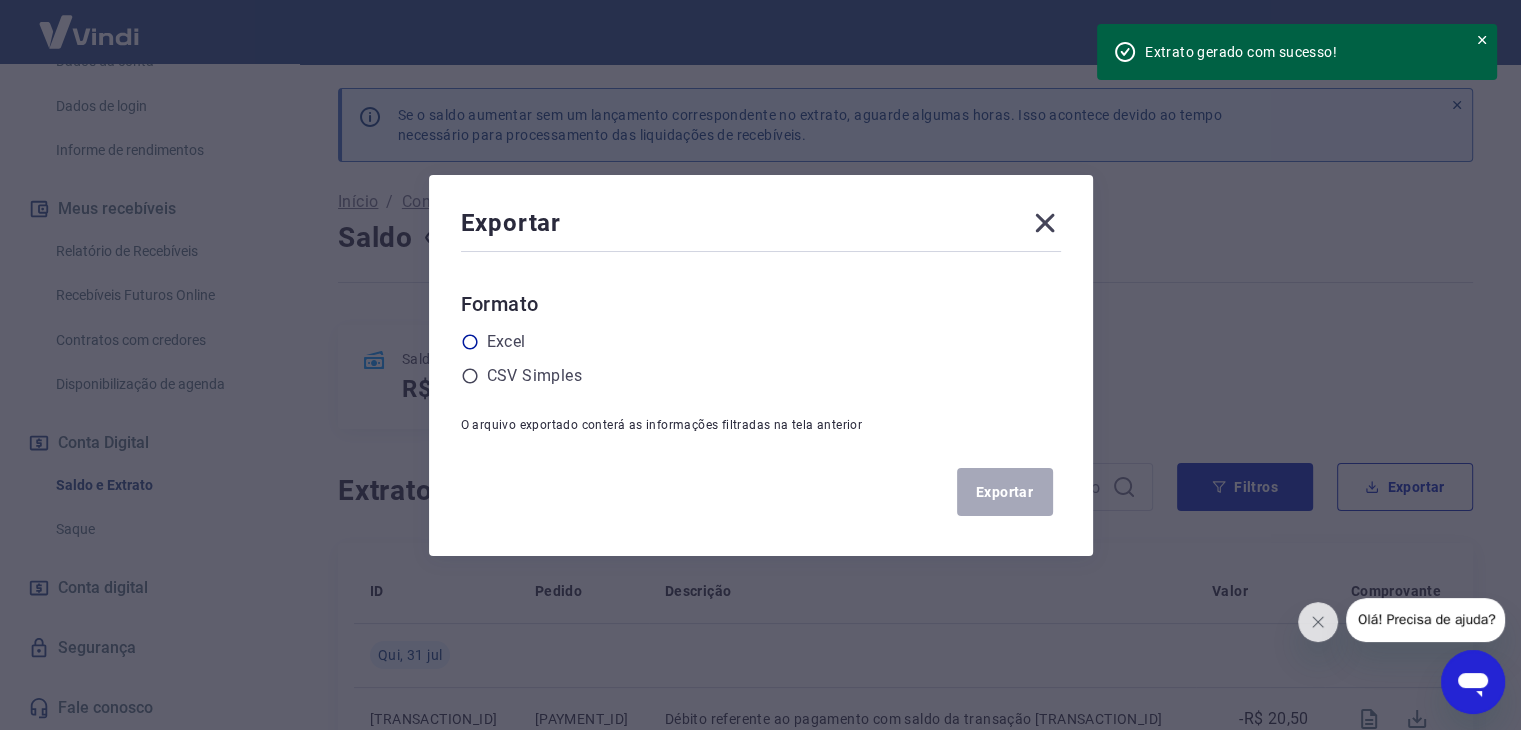 click on "Excel" at bounding box center (761, 342) 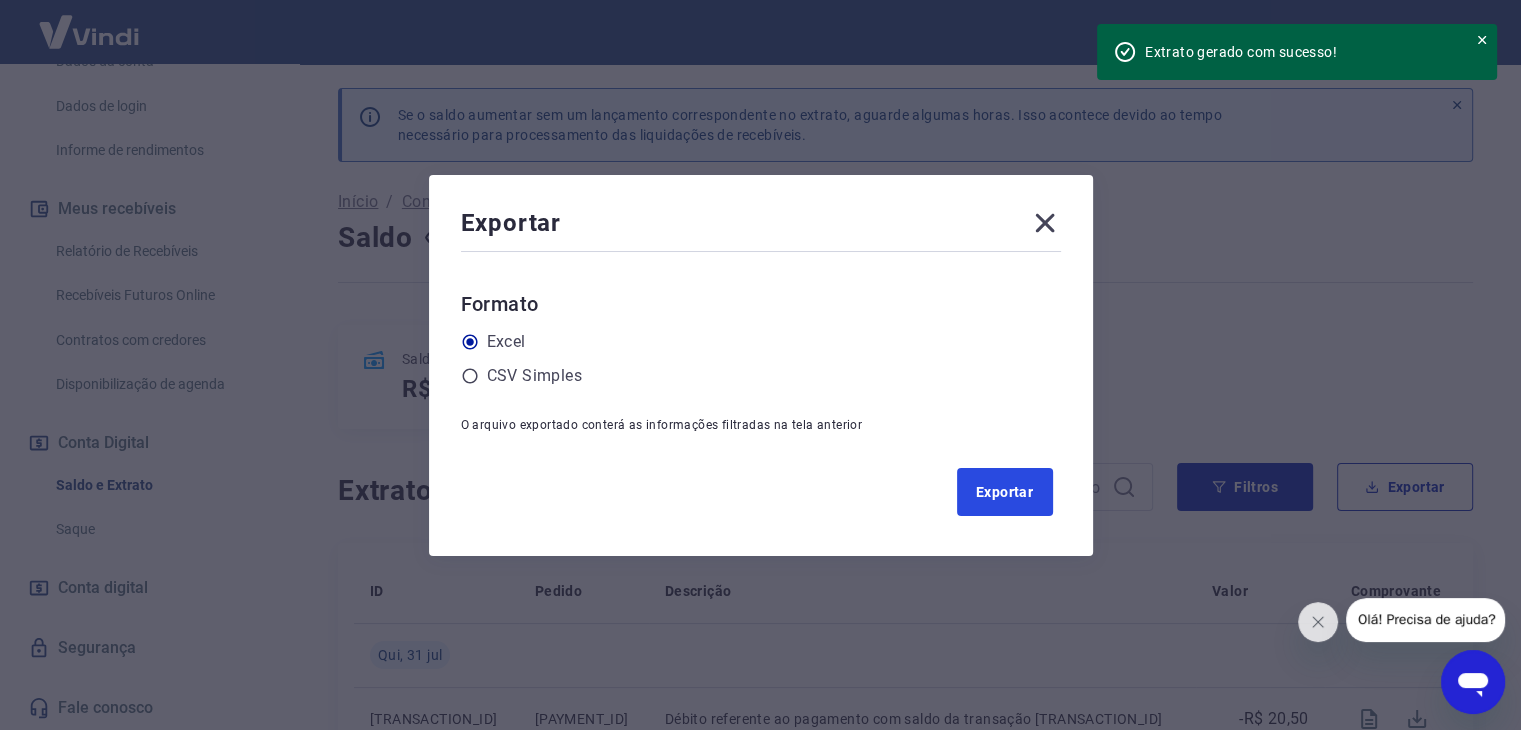 click on "Exportar" at bounding box center [1005, 492] 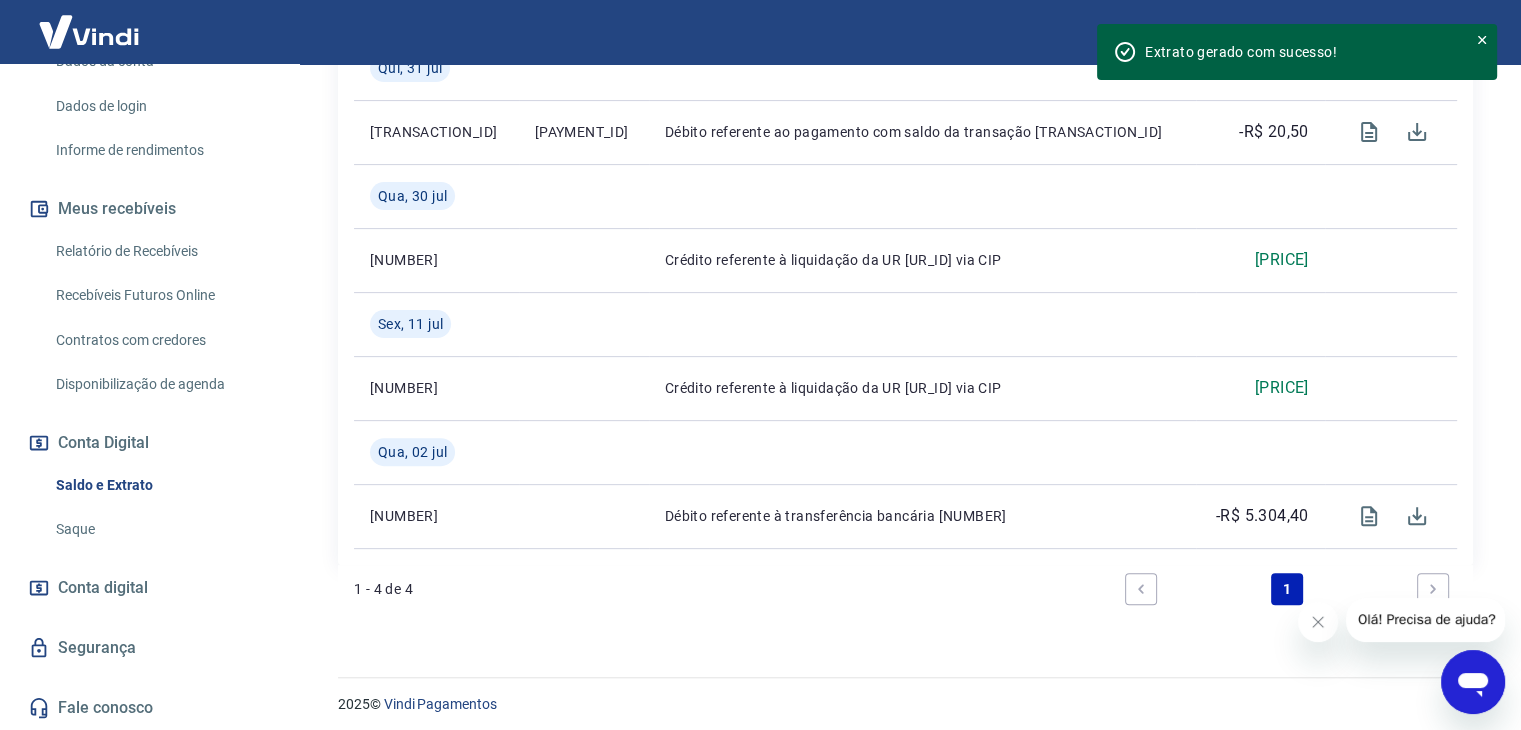 scroll, scrollTop: 596, scrollLeft: 0, axis: vertical 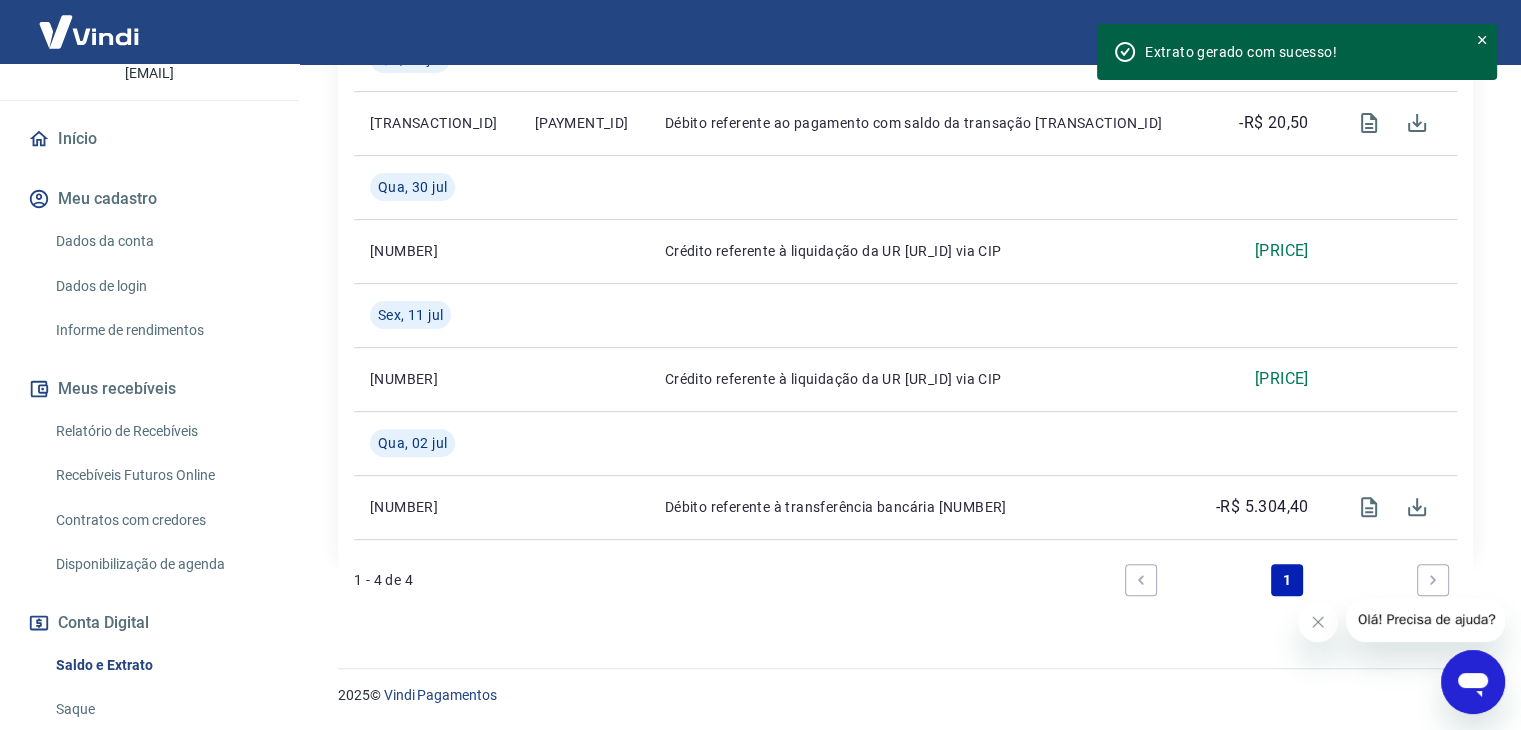 click on "Relatório de Recebíveis" at bounding box center (161, 431) 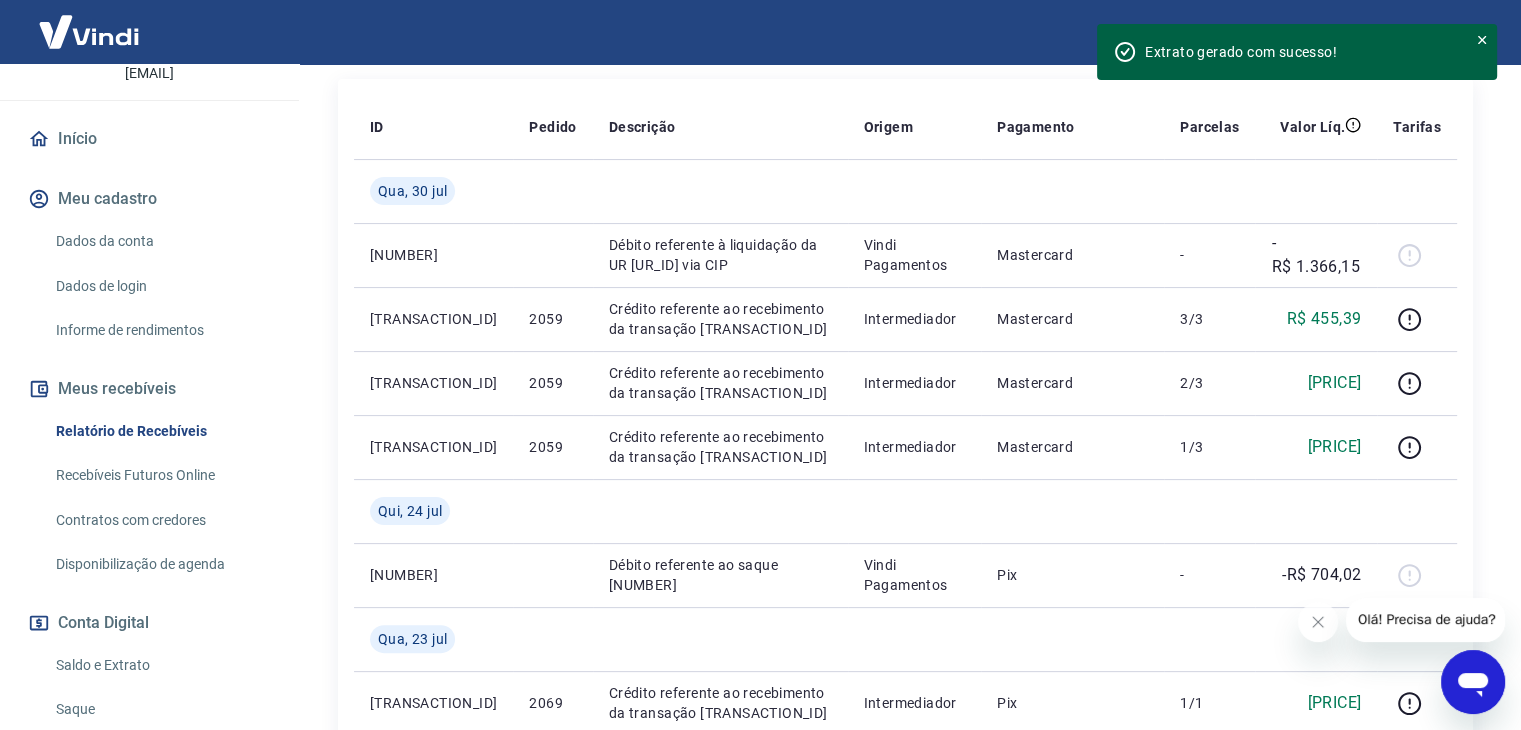 scroll, scrollTop: 0, scrollLeft: 0, axis: both 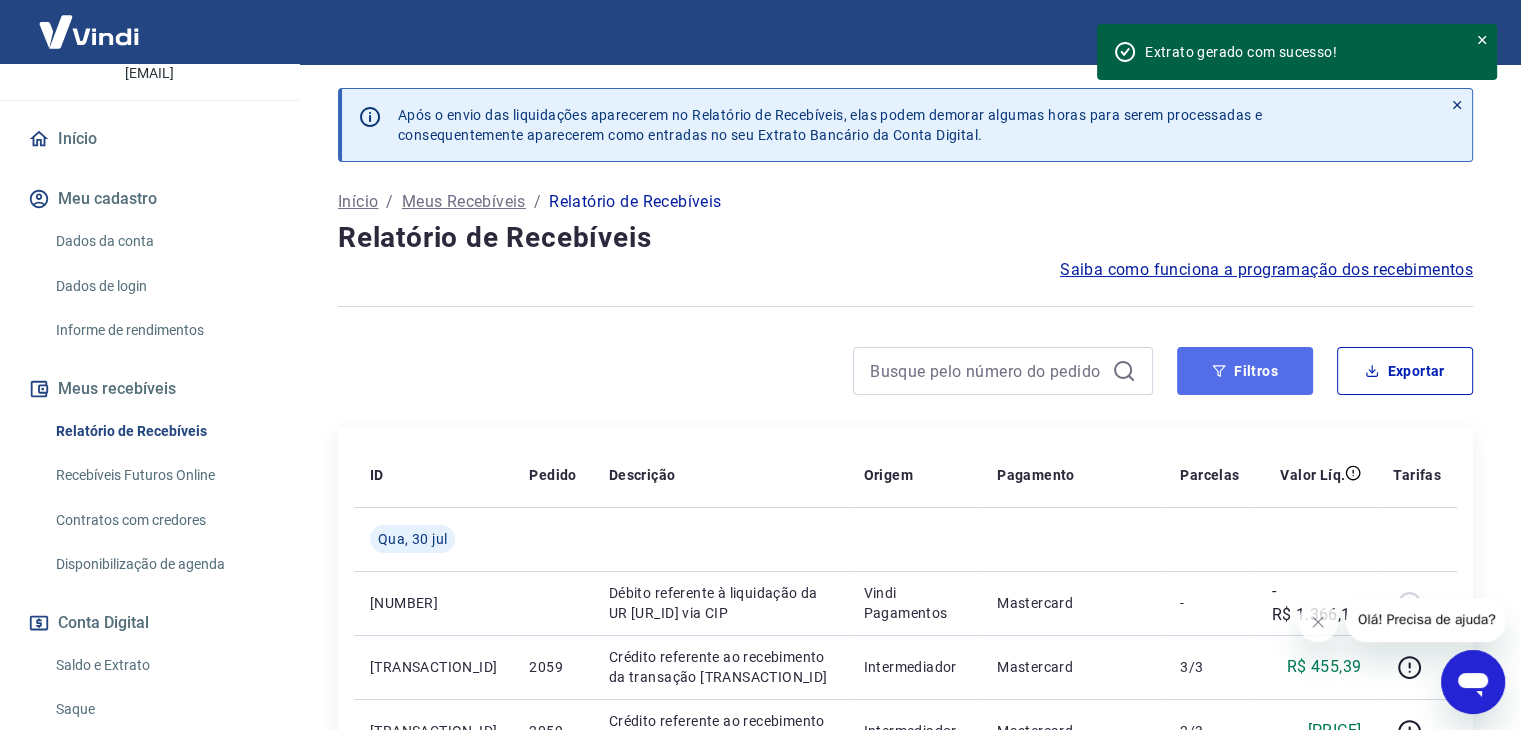 click on "Filtros" at bounding box center [1245, 371] 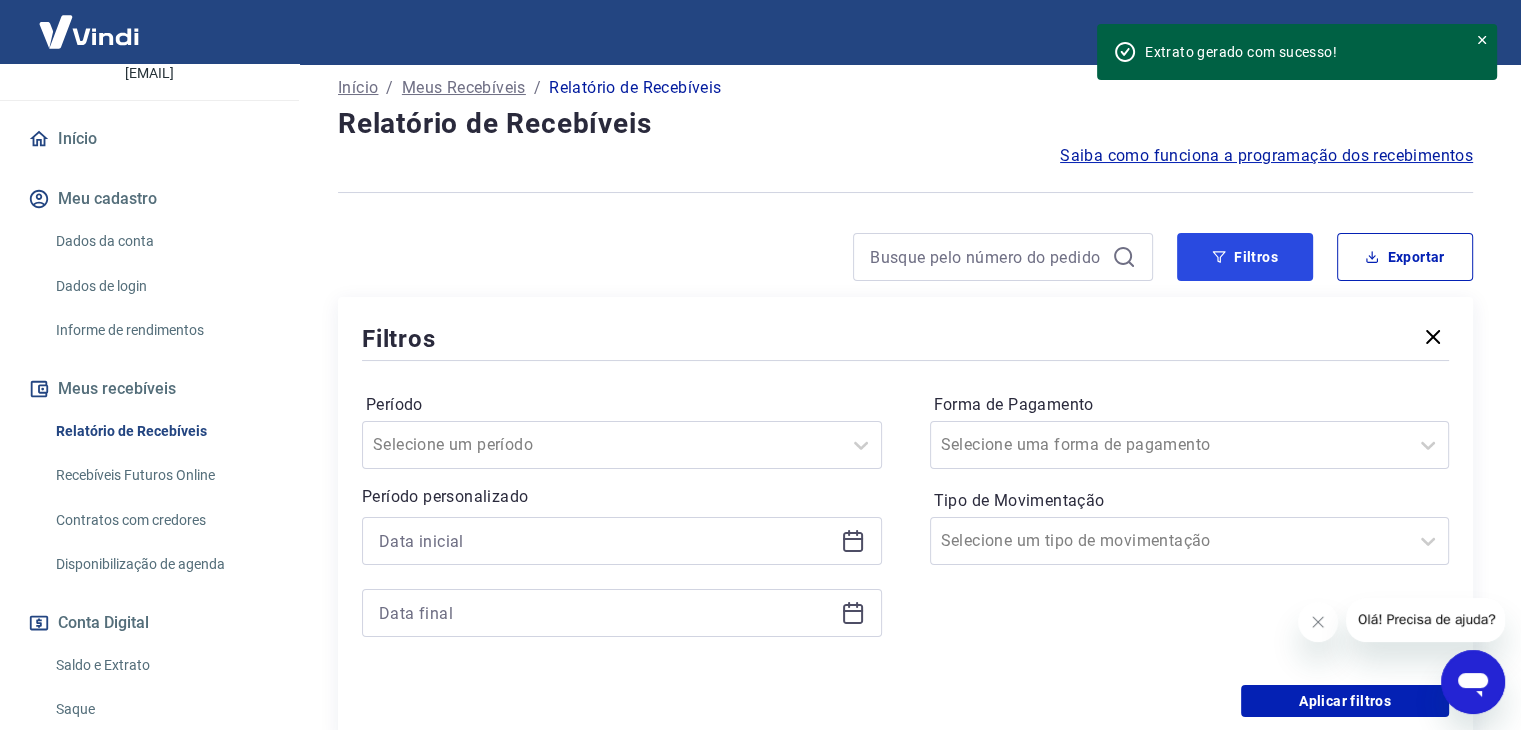 scroll, scrollTop: 200, scrollLeft: 0, axis: vertical 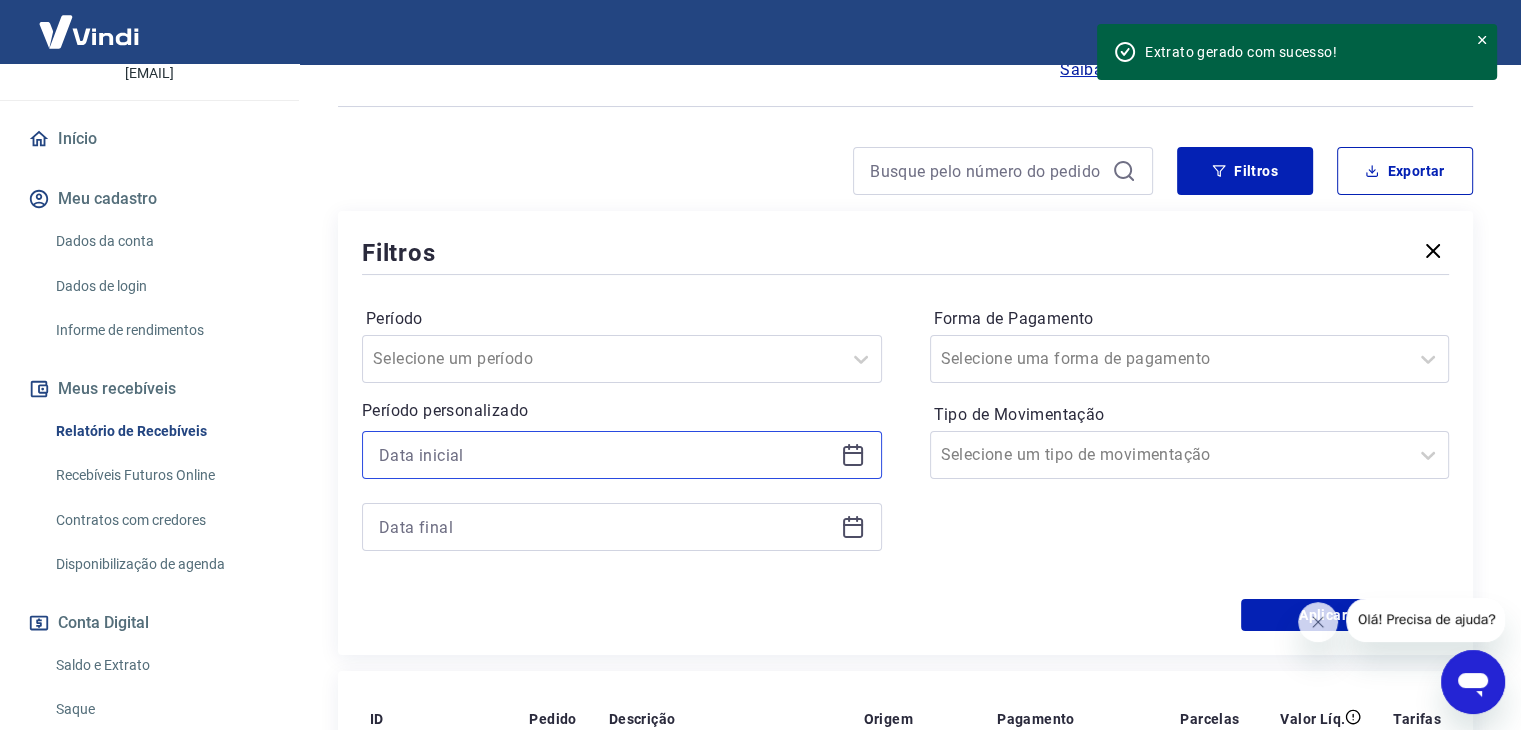 click at bounding box center (606, 455) 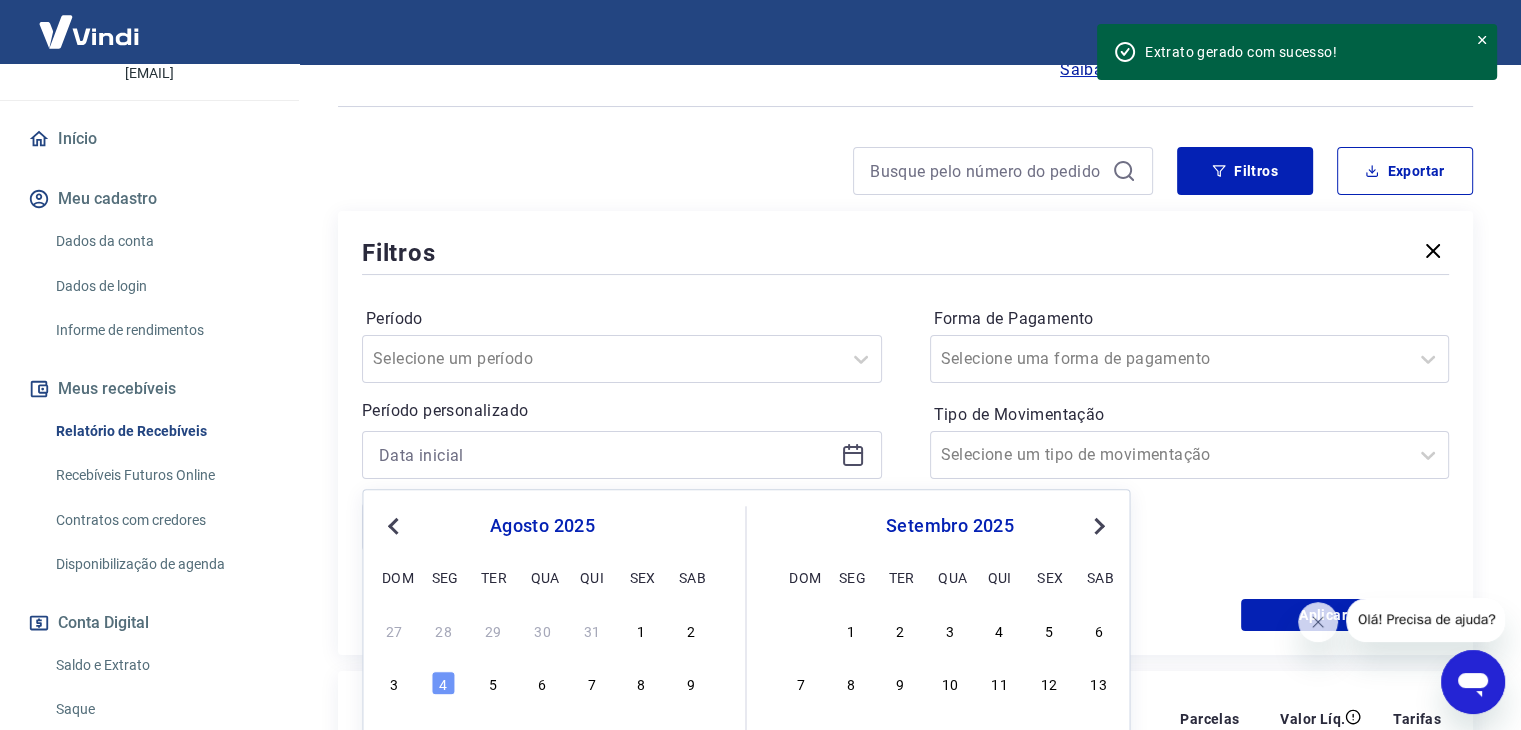 click on "Previous Month" at bounding box center (395, 525) 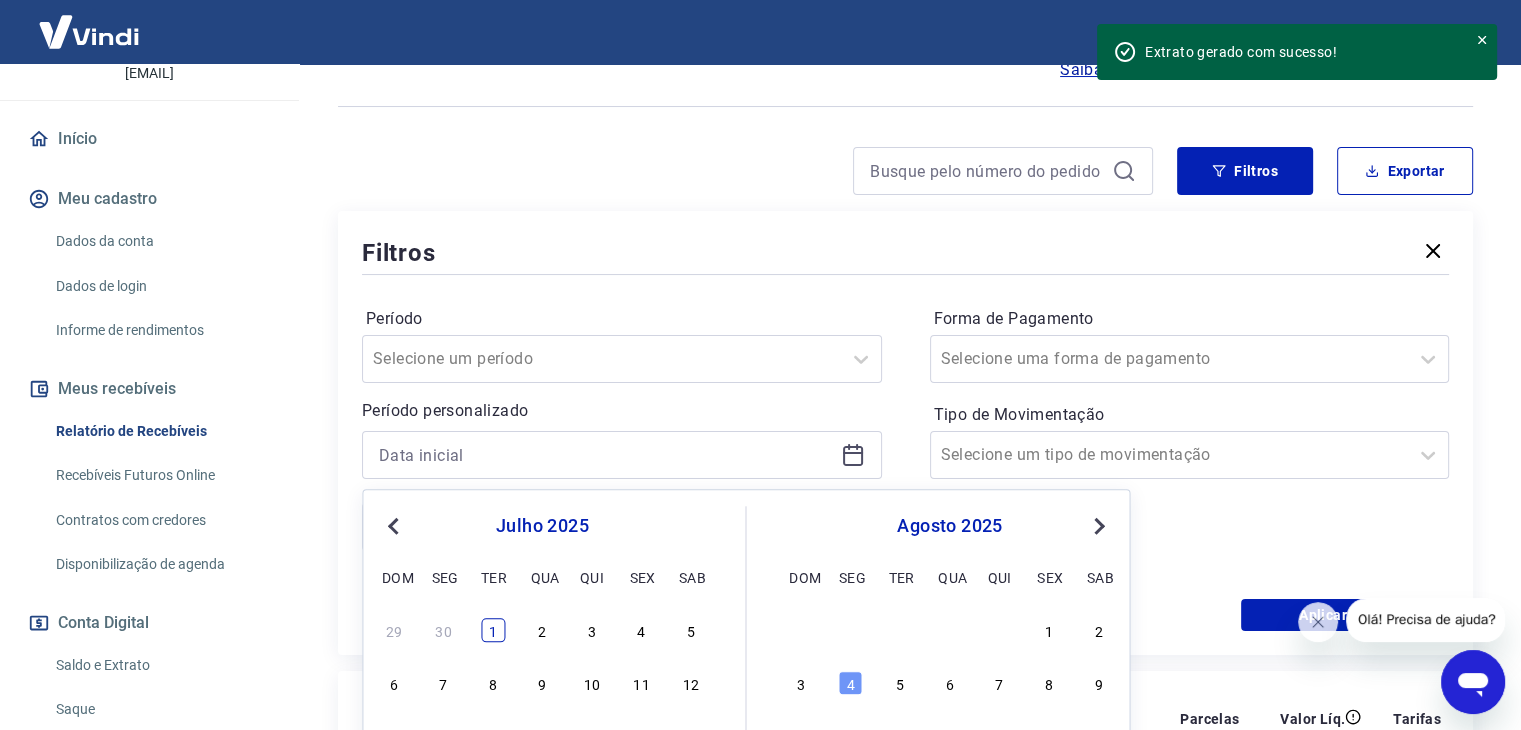 click on "1" at bounding box center [493, 630] 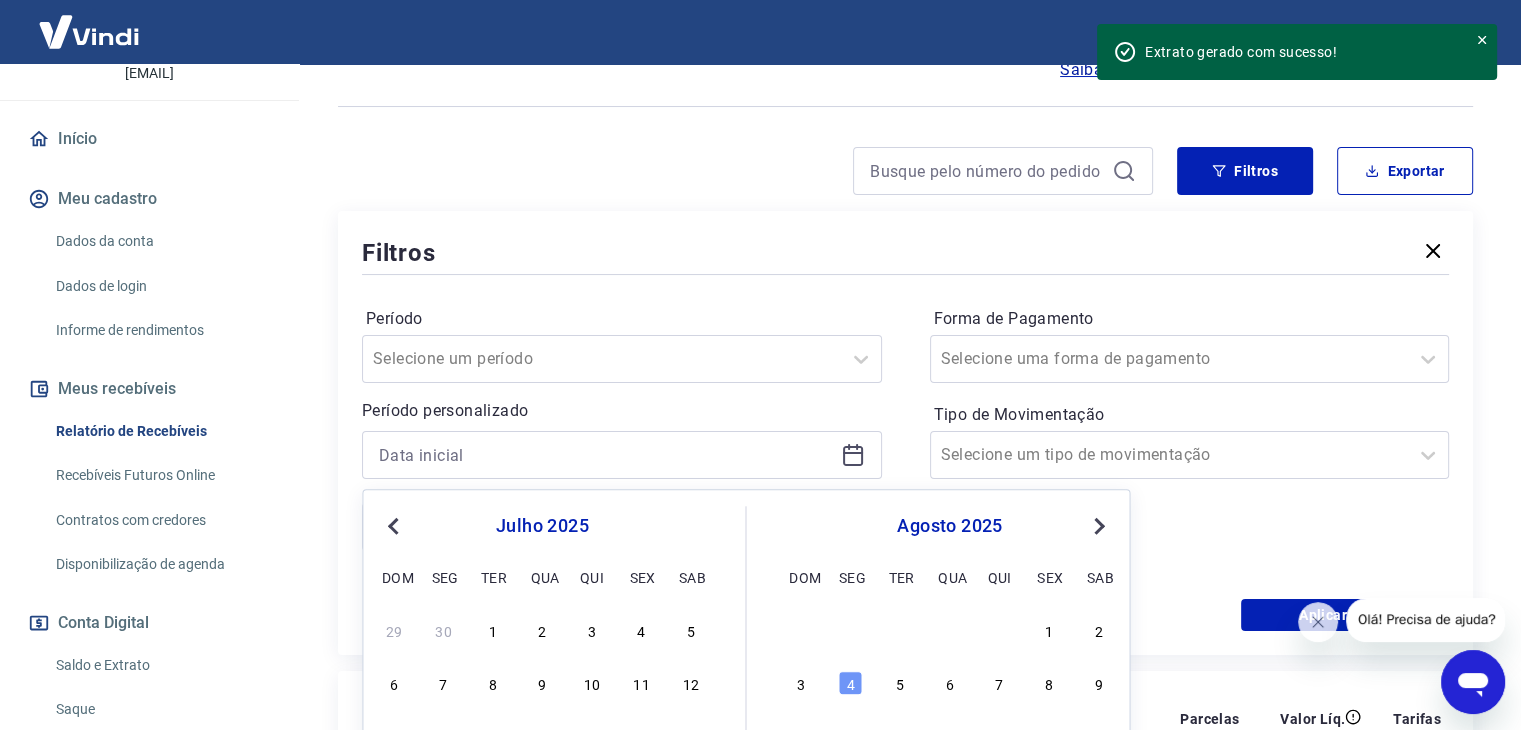 type on "01/07/2025" 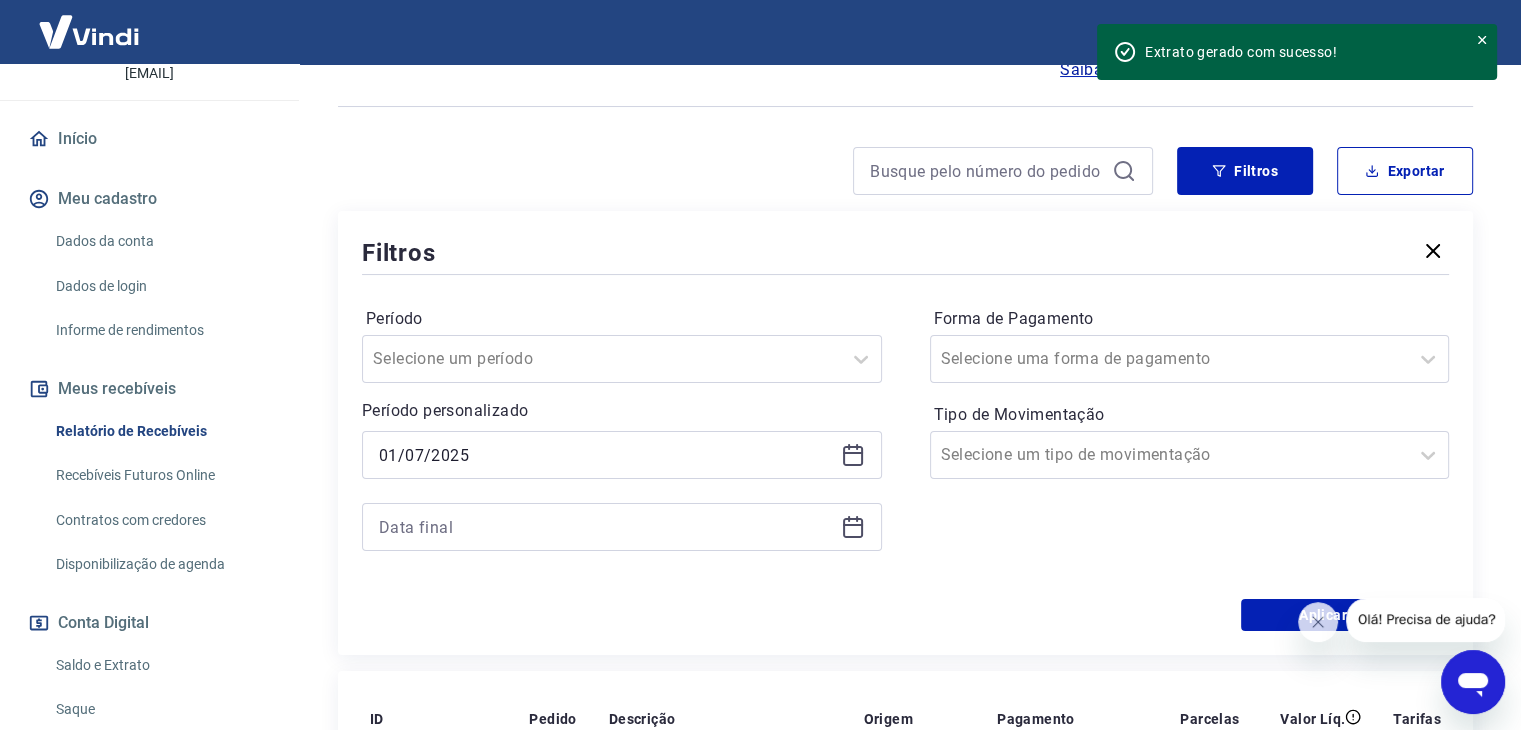 click on "Aplicar filtros" at bounding box center (905, 615) 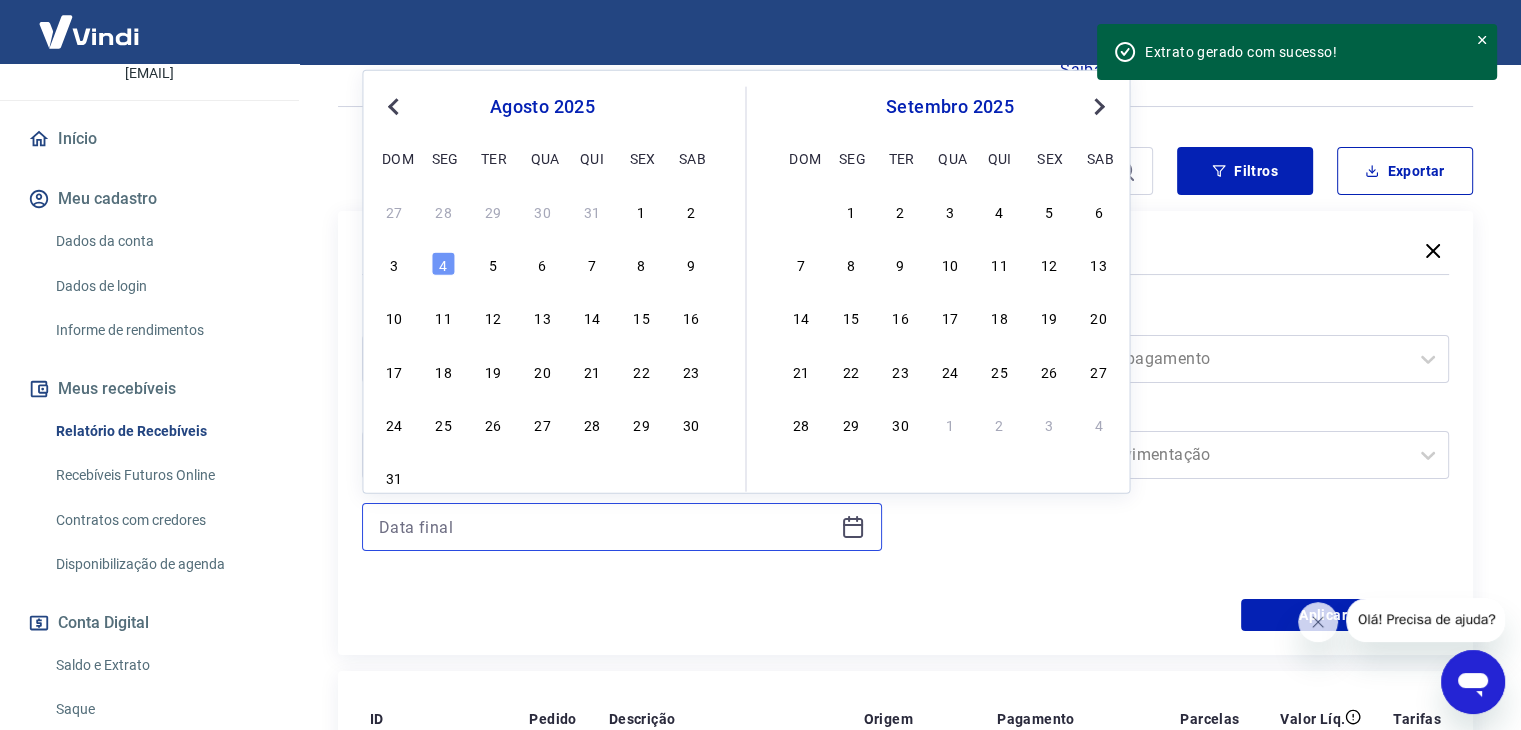 click at bounding box center (606, 527) 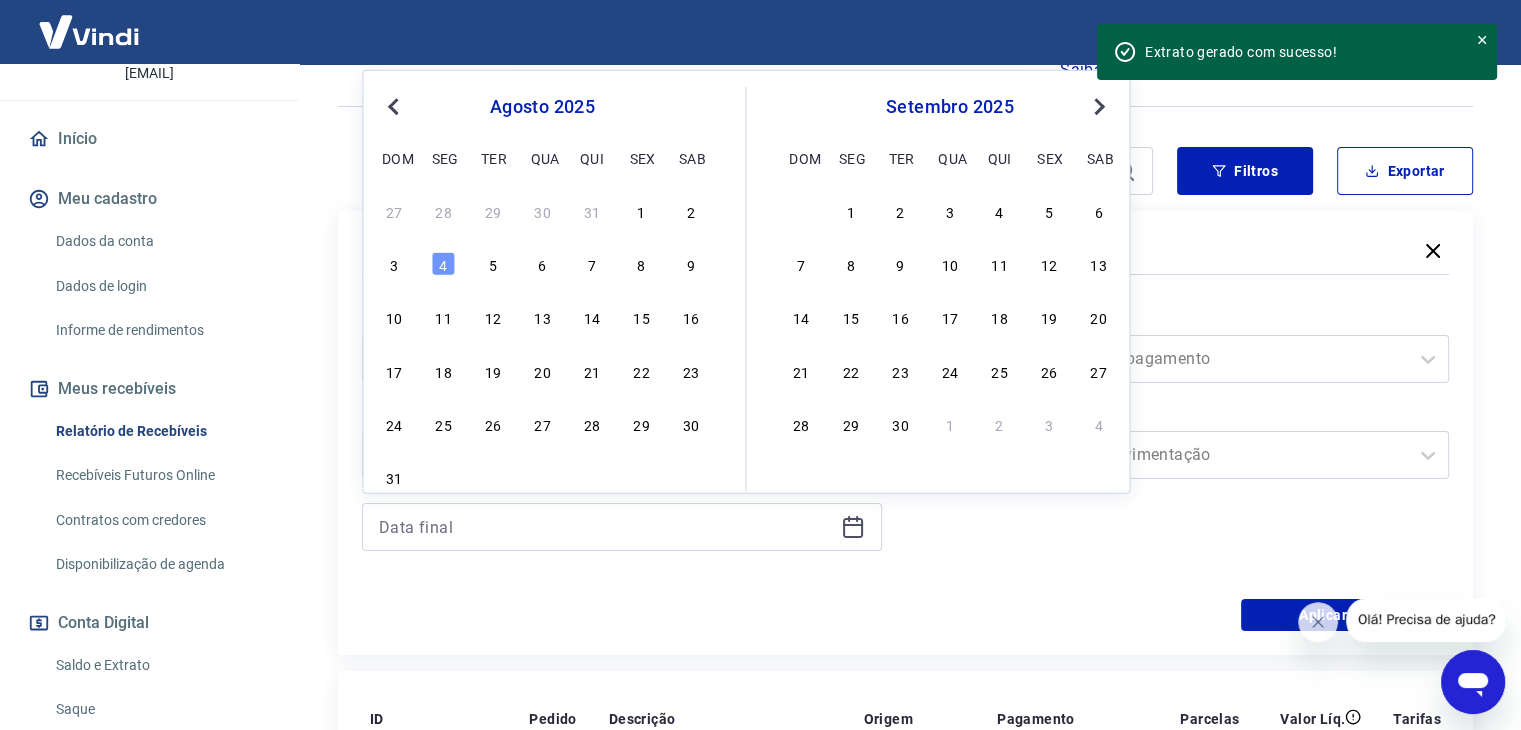 click on "Previous Month" at bounding box center [393, 107] 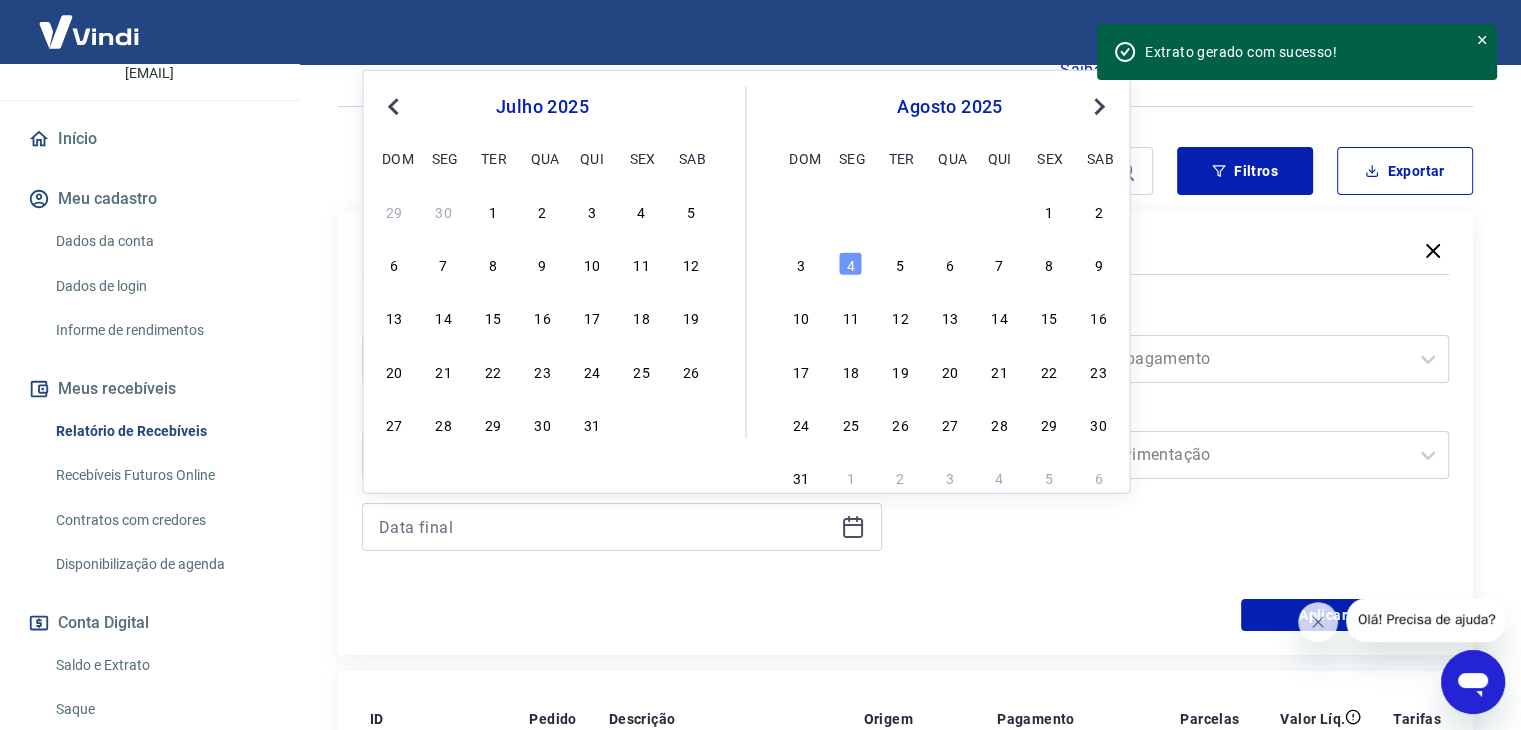 click on "27 28 29 30 31" at bounding box center [542, 423] 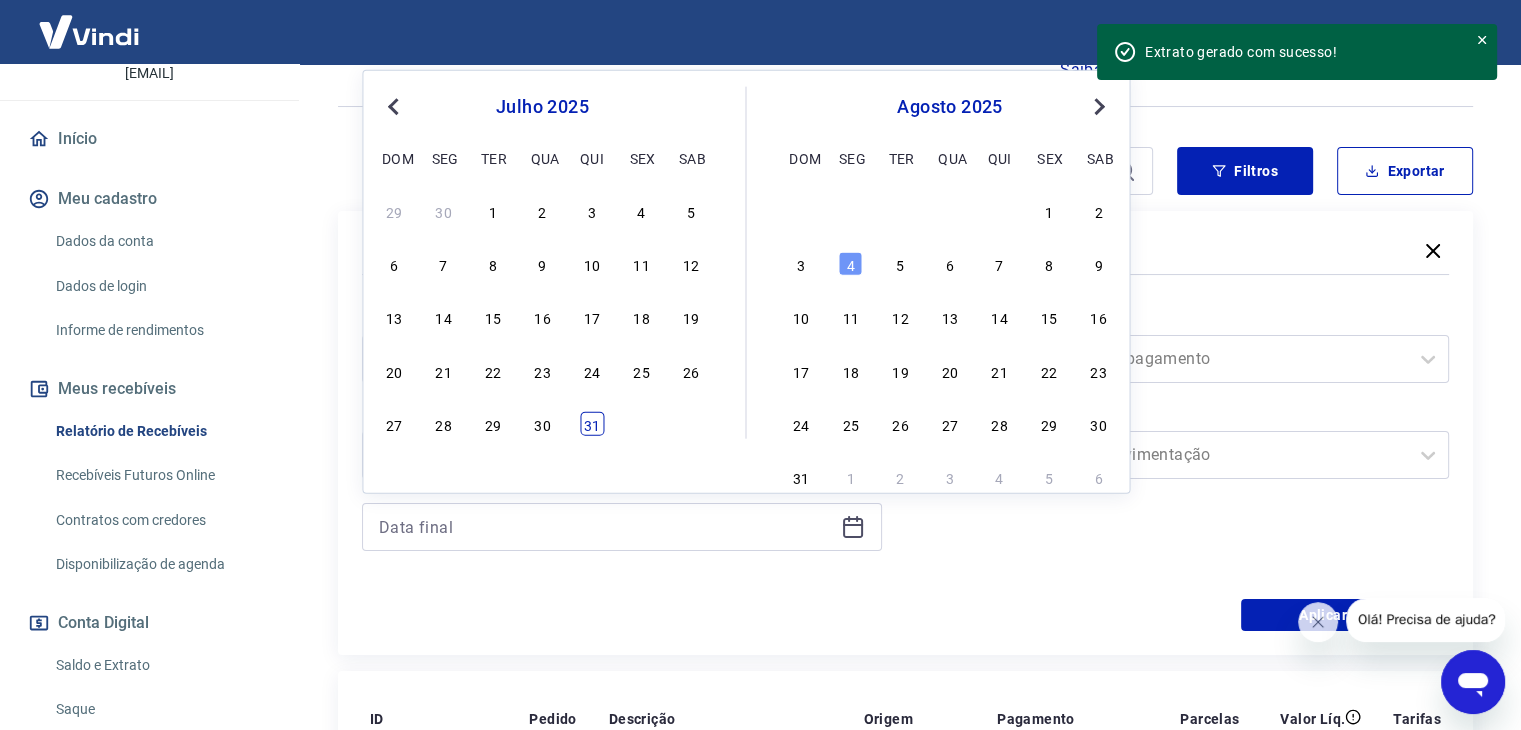 click on "31" at bounding box center (592, 424) 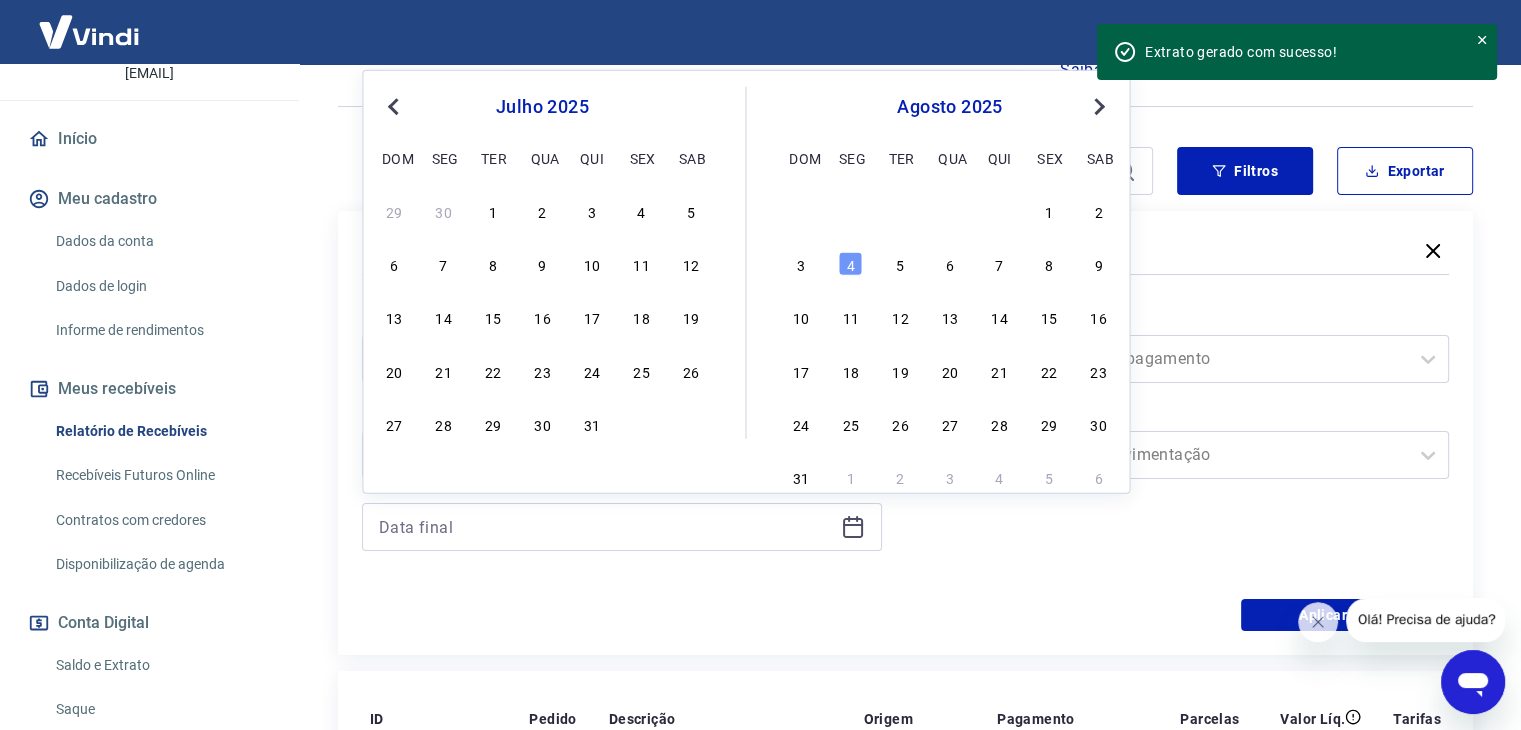 type on "31/07/2025" 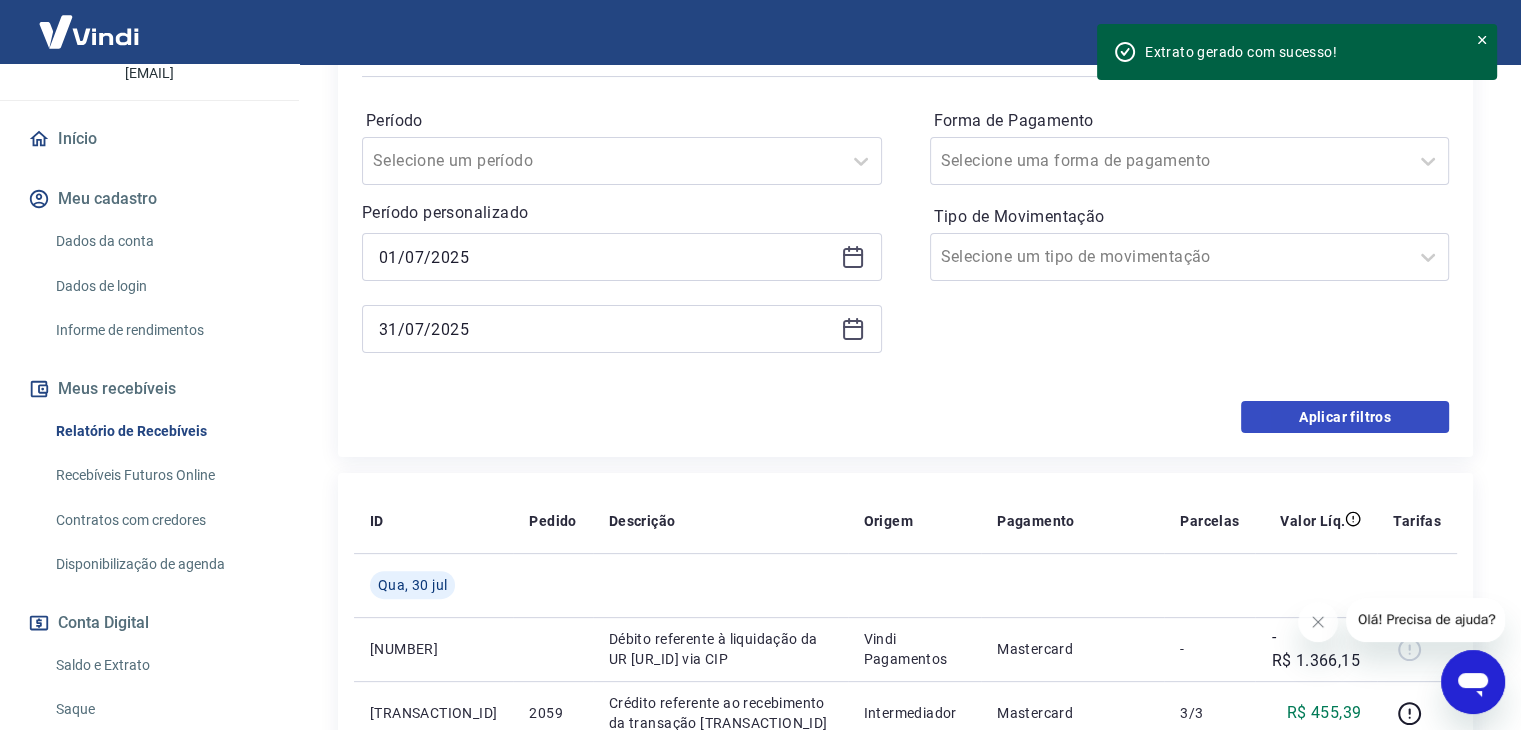 scroll, scrollTop: 400, scrollLeft: 0, axis: vertical 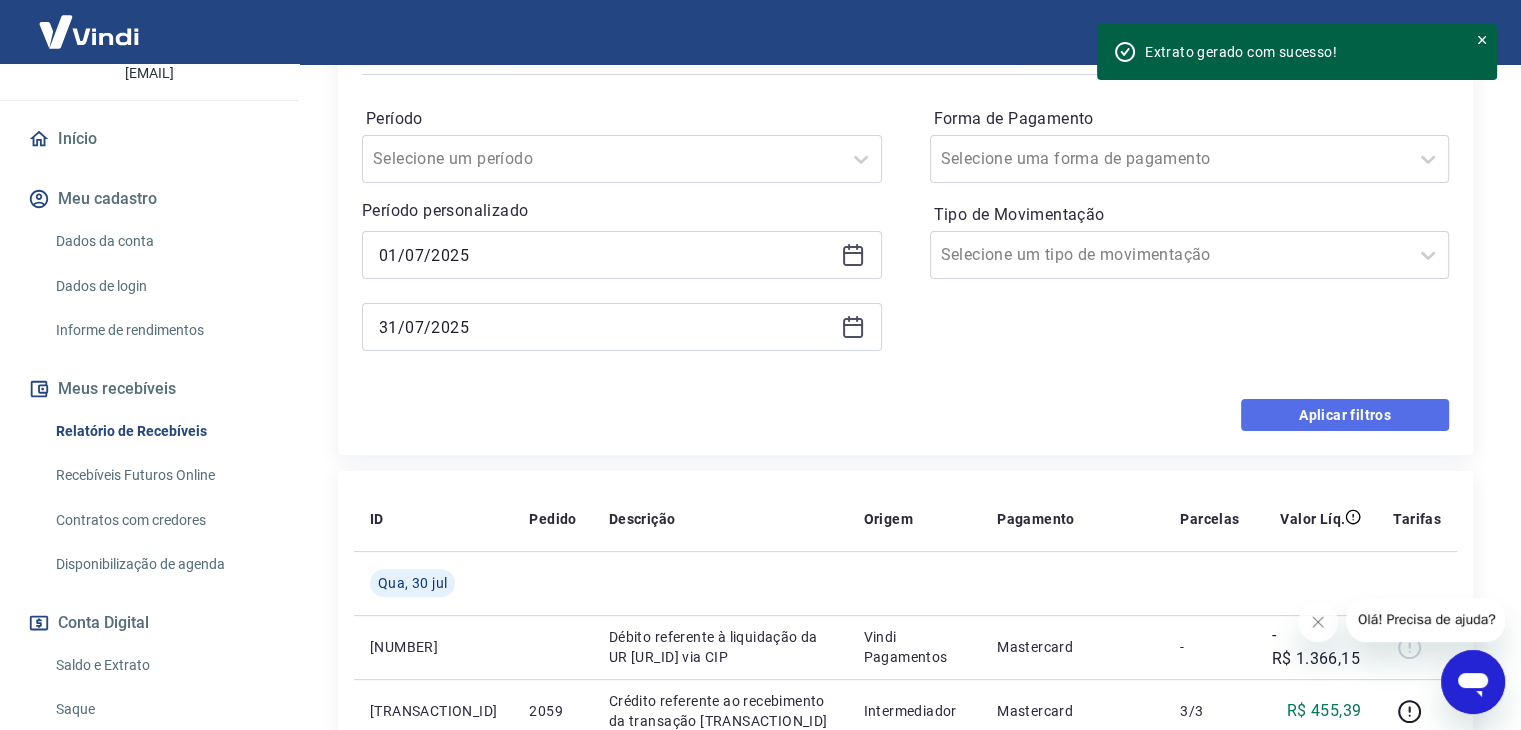 click on "Aplicar filtros" at bounding box center (1345, 415) 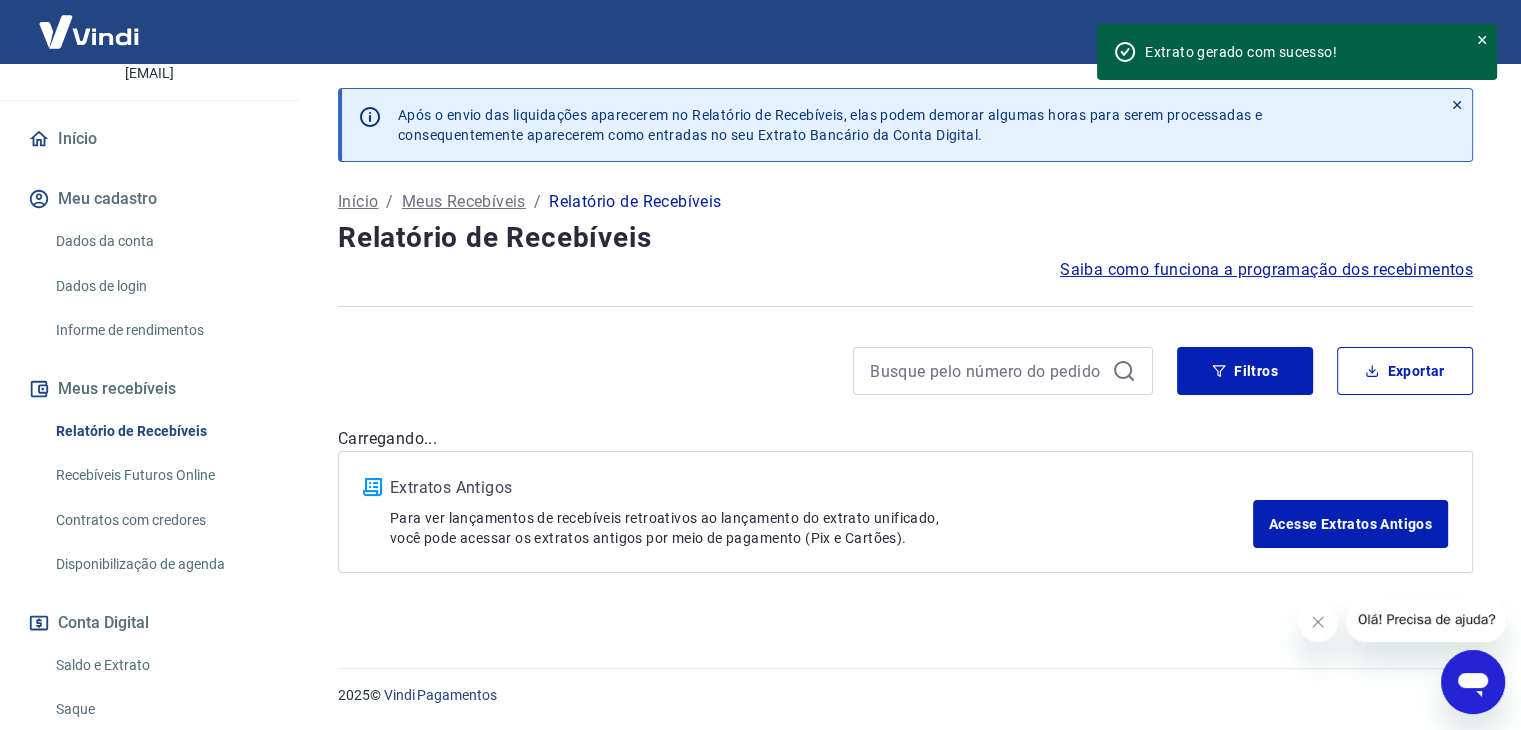 scroll, scrollTop: 0, scrollLeft: 0, axis: both 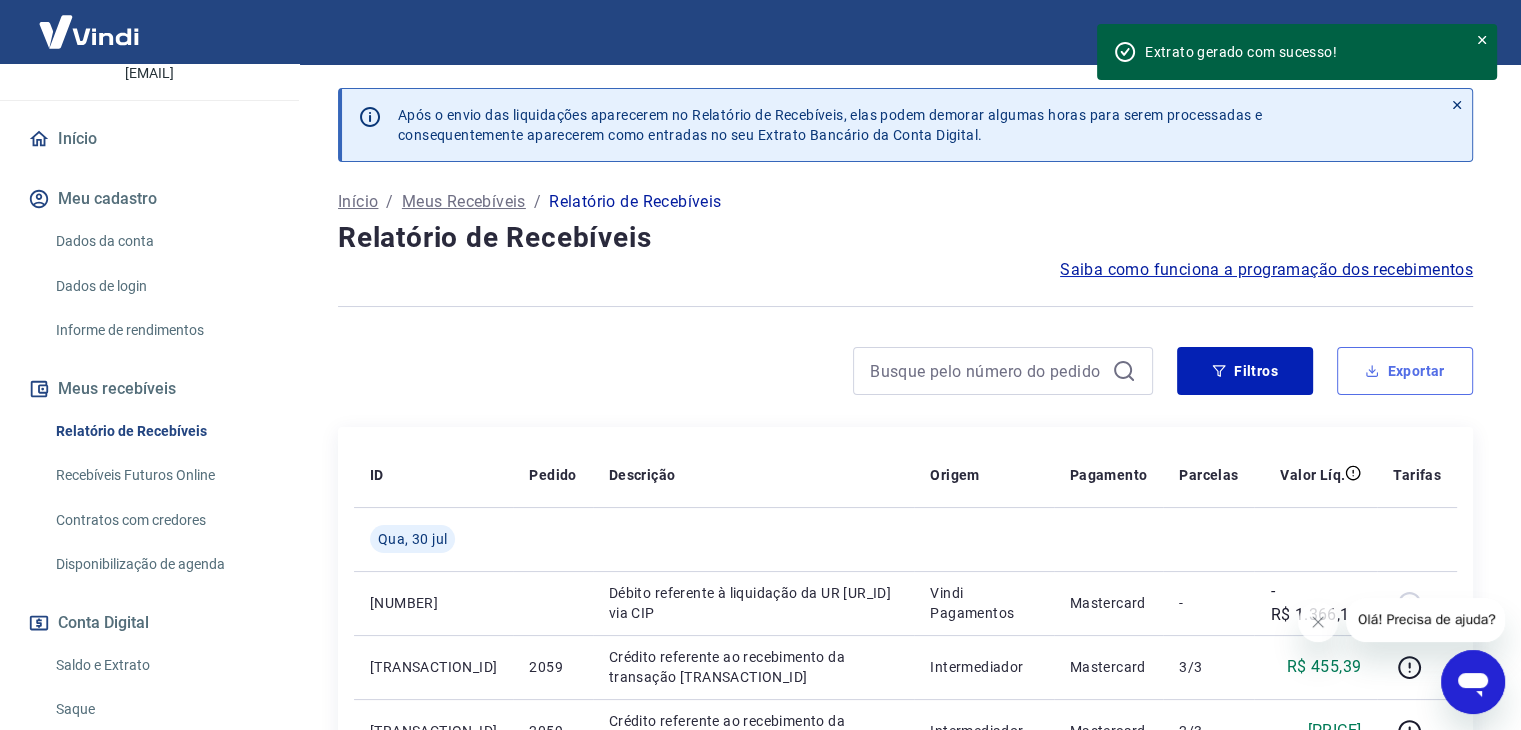 click on "Exportar" at bounding box center [1405, 371] 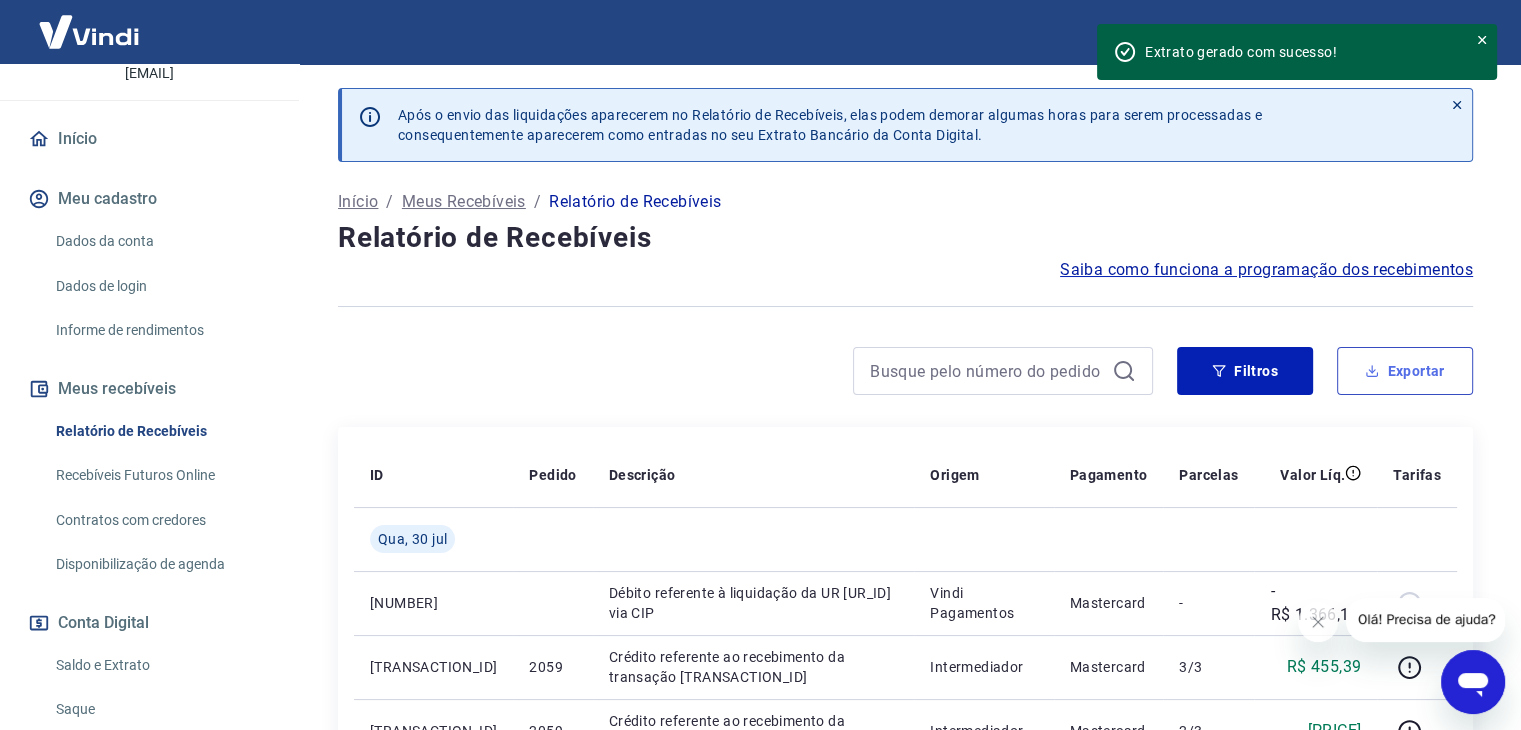 type on "01/07/2025" 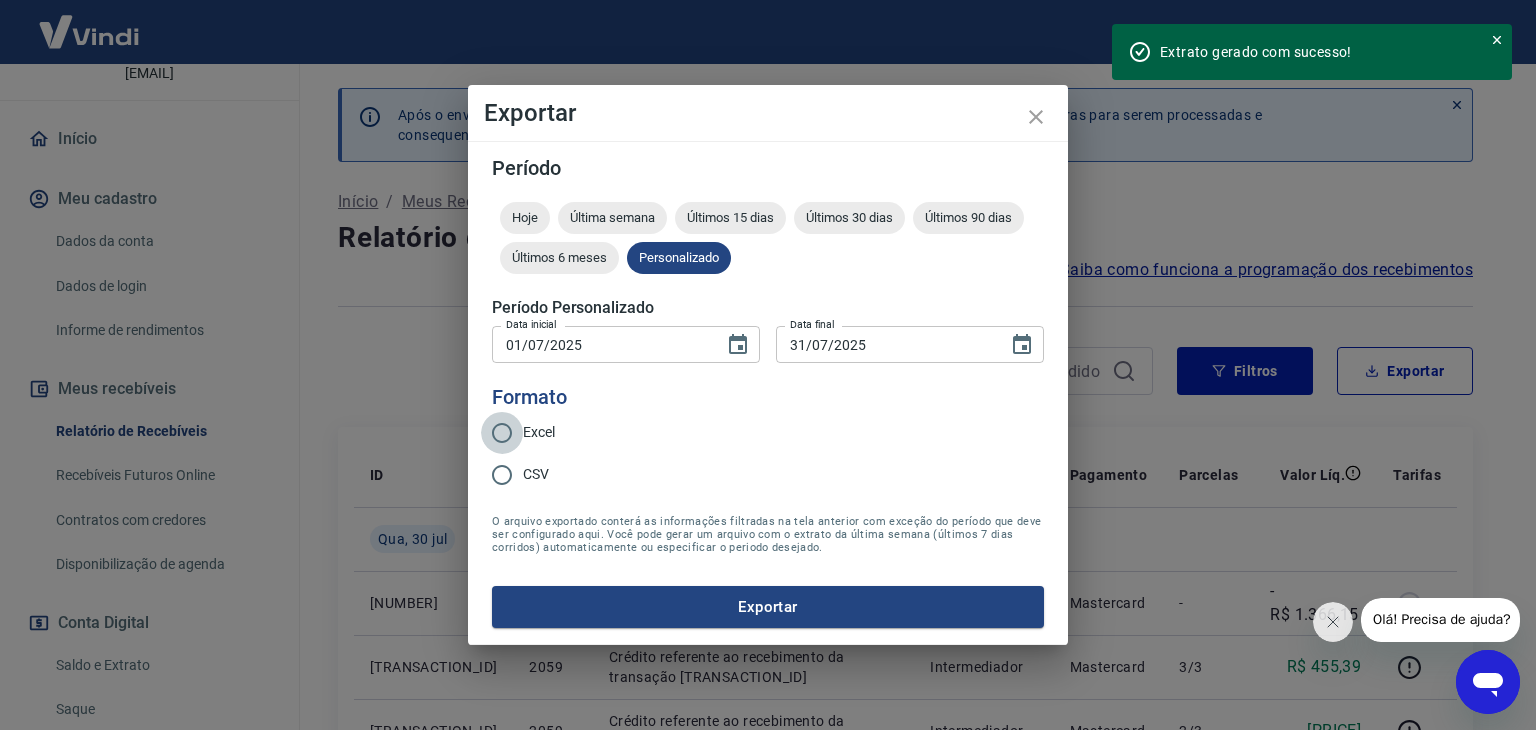click on "Excel" at bounding box center [502, 433] 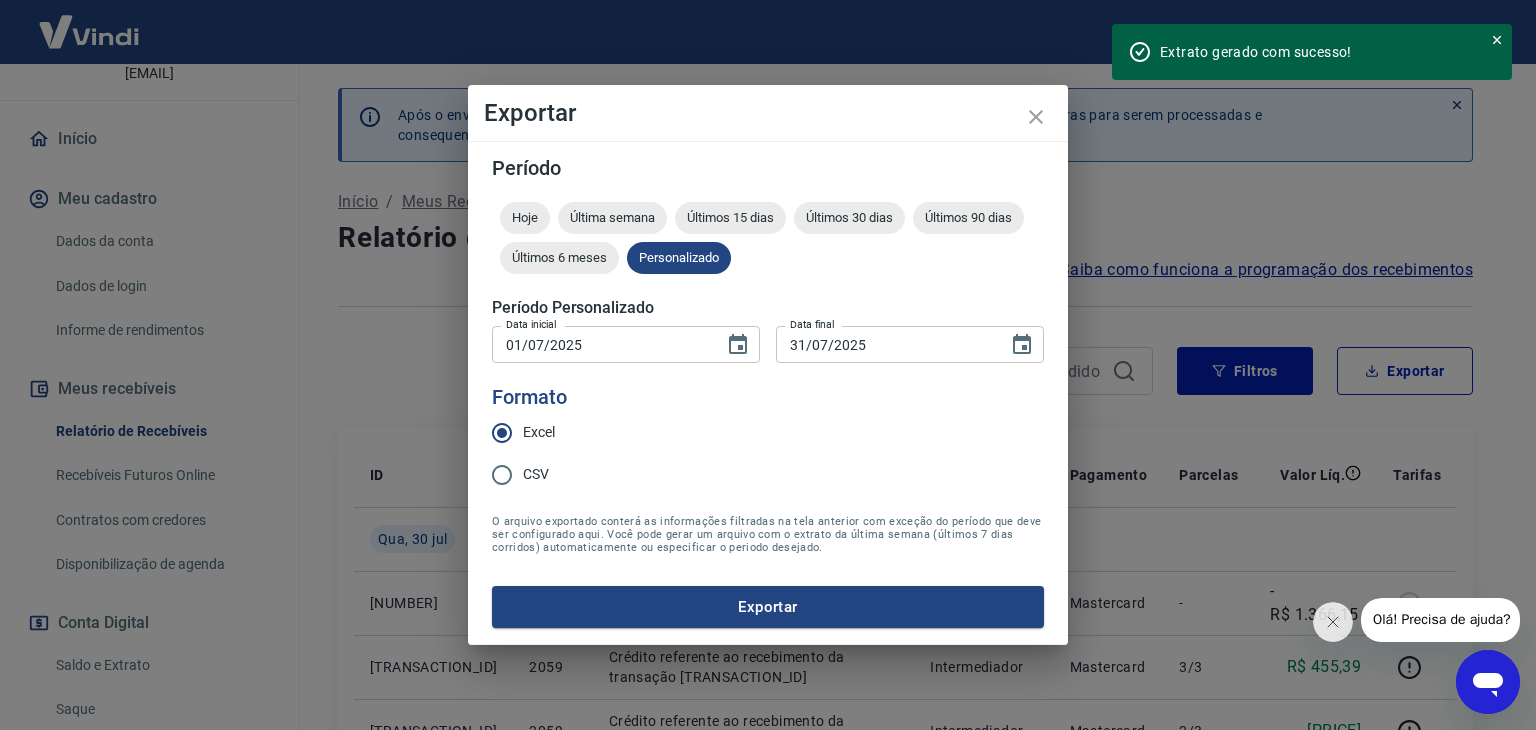 click on "Período   Hoje Última semana Últimos 15 dias Últimos 30 dias Últimos 90 dias Últimos 6 meses Personalizado Período Personalizado Data inicial [DATE] Data inicial Data final [DATE] Data final Formato Excel CSV O arquivo exportado conterá as informações filtradas na tela anterior com exceção do período que deve ser configurado aqui. Você pode gerar um arquivo com o extrato da última semana (últimos 7 dias corridos) automaticamente ou especificar o periodo desejado. Exportar" at bounding box center (768, 393) 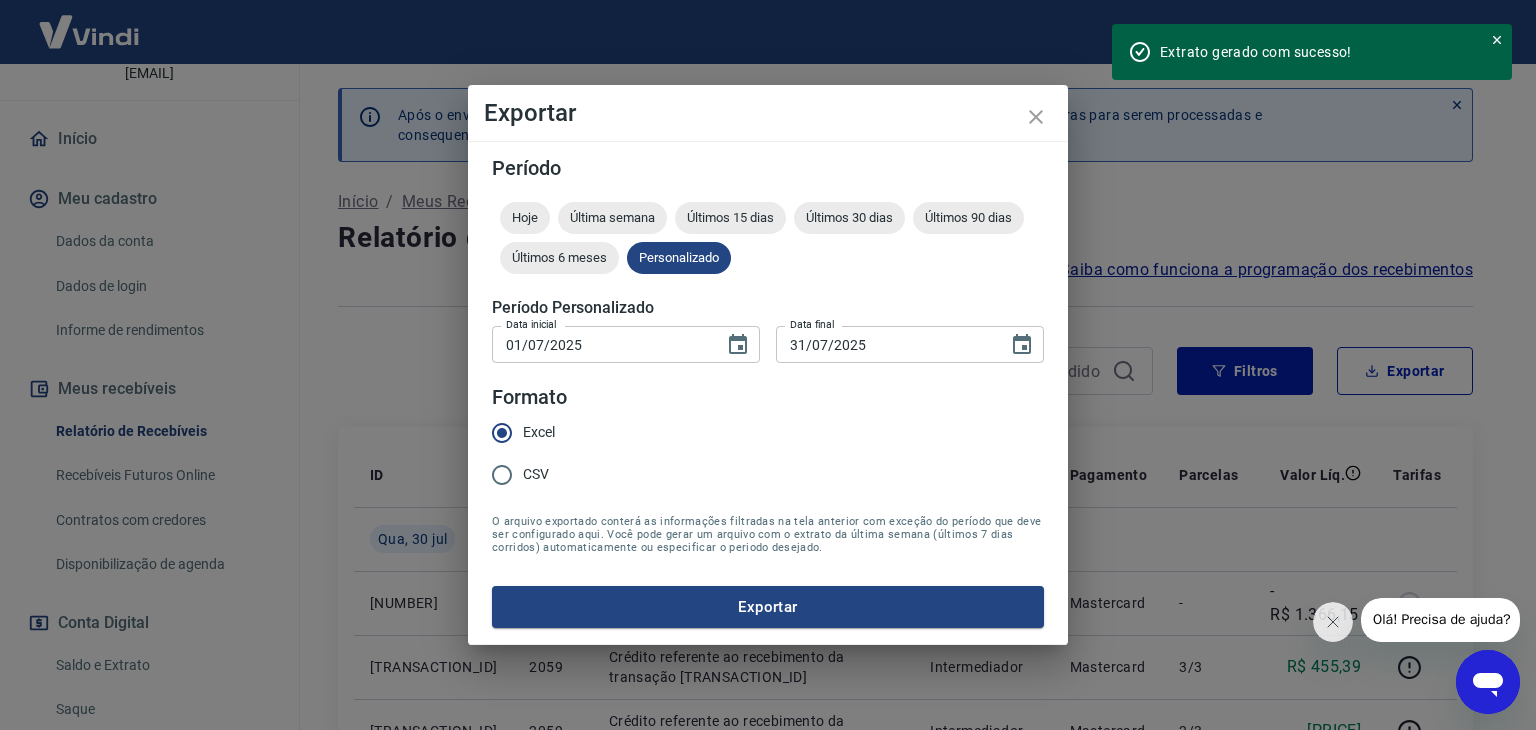 click on "Exportar" at bounding box center (768, 607) 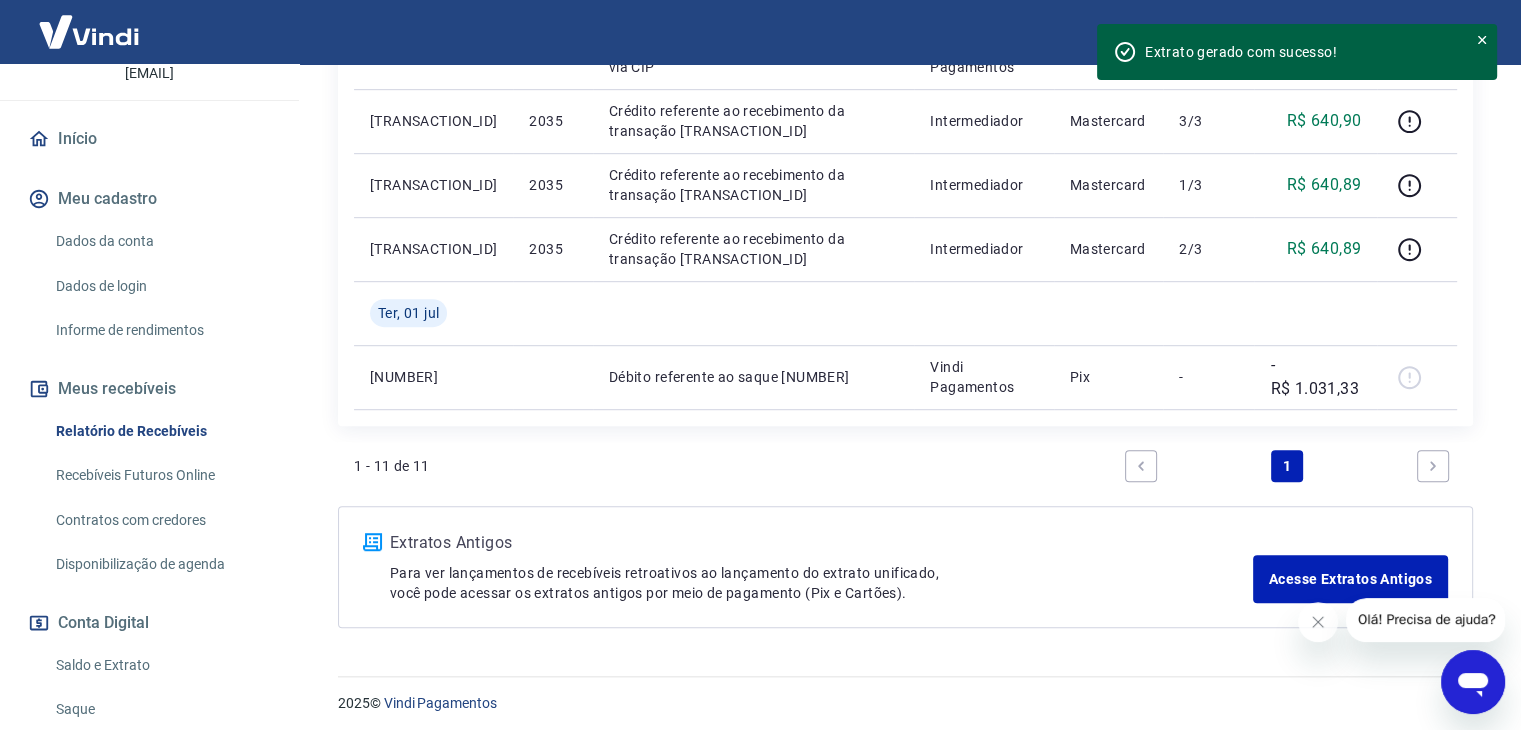 scroll, scrollTop: 1128, scrollLeft: 0, axis: vertical 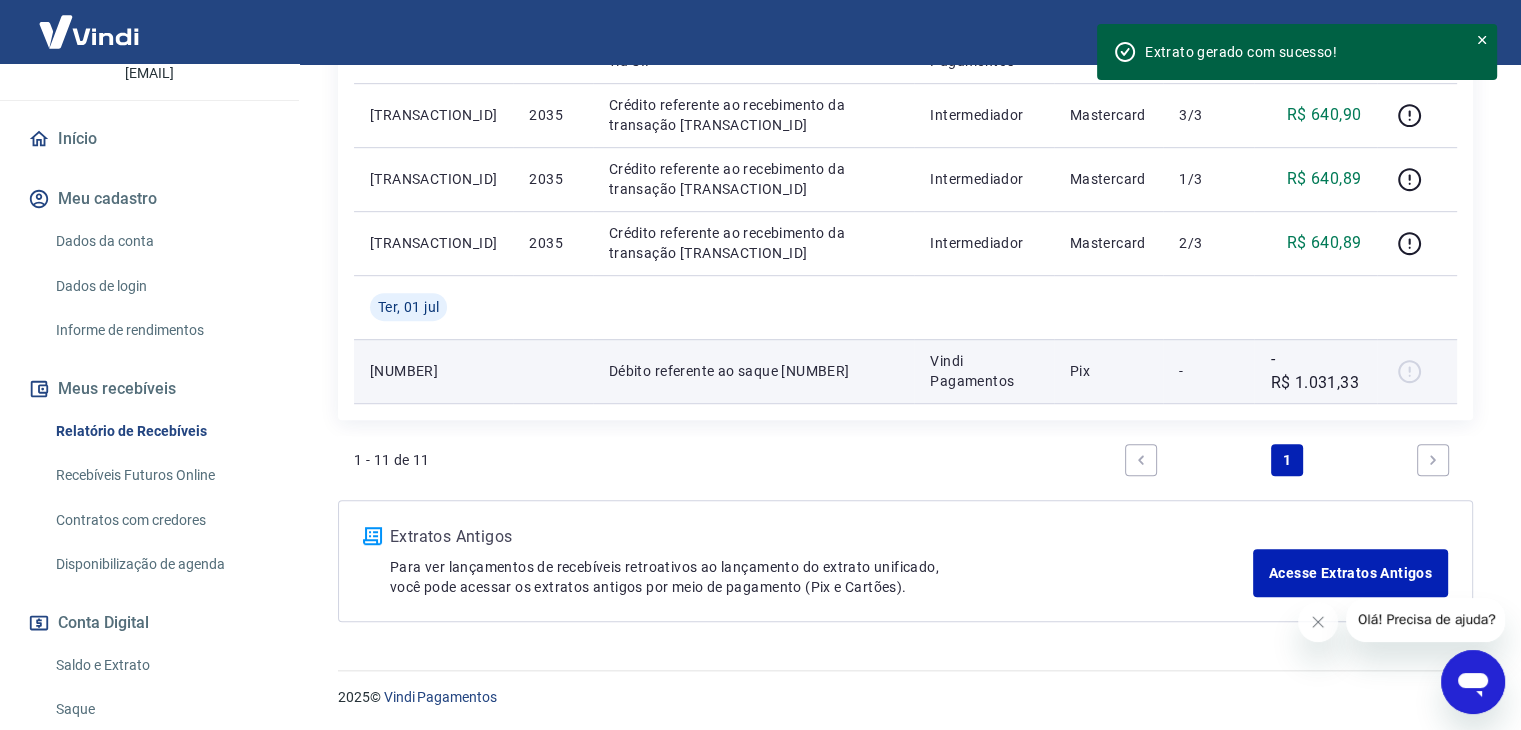 click at bounding box center (1417, 371) 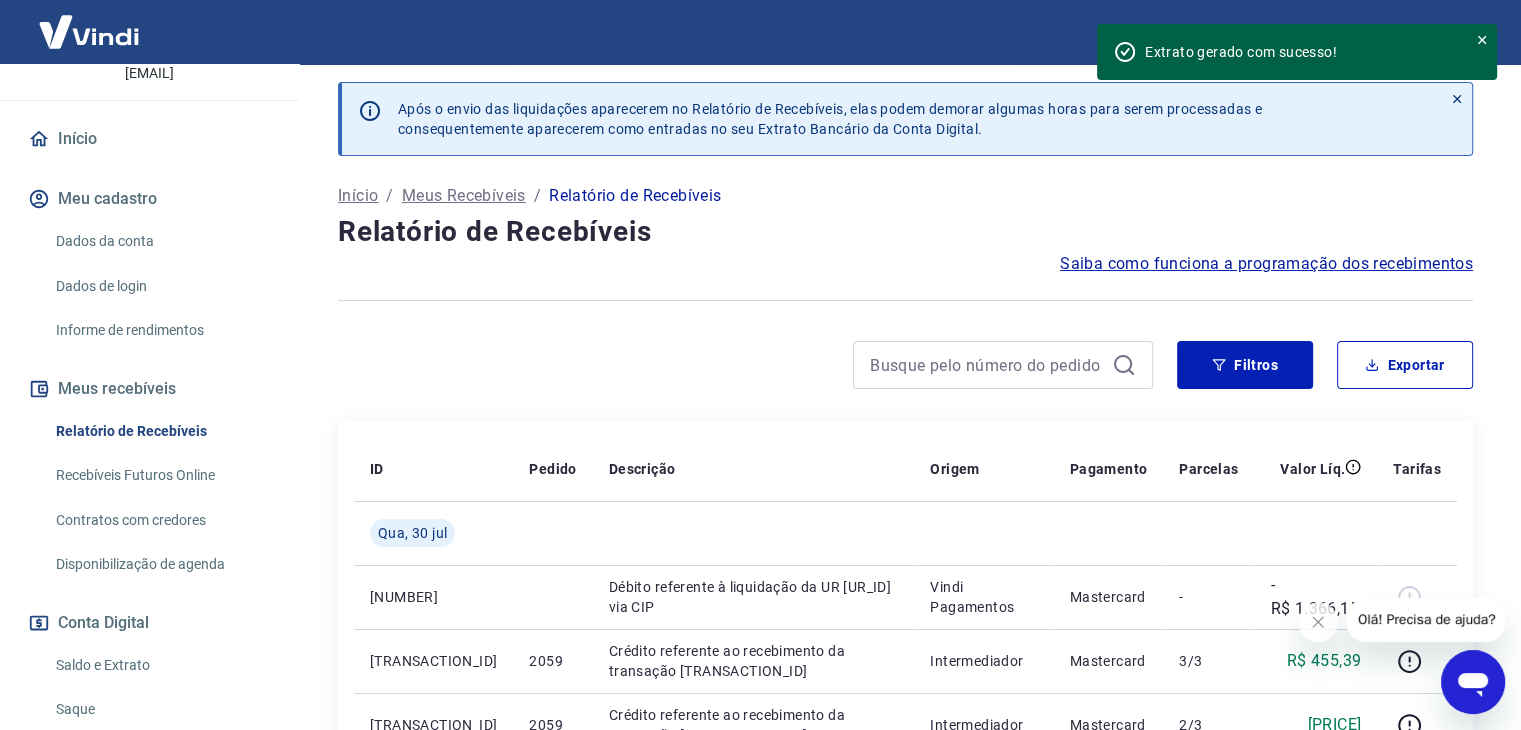 scroll, scrollTop: 0, scrollLeft: 0, axis: both 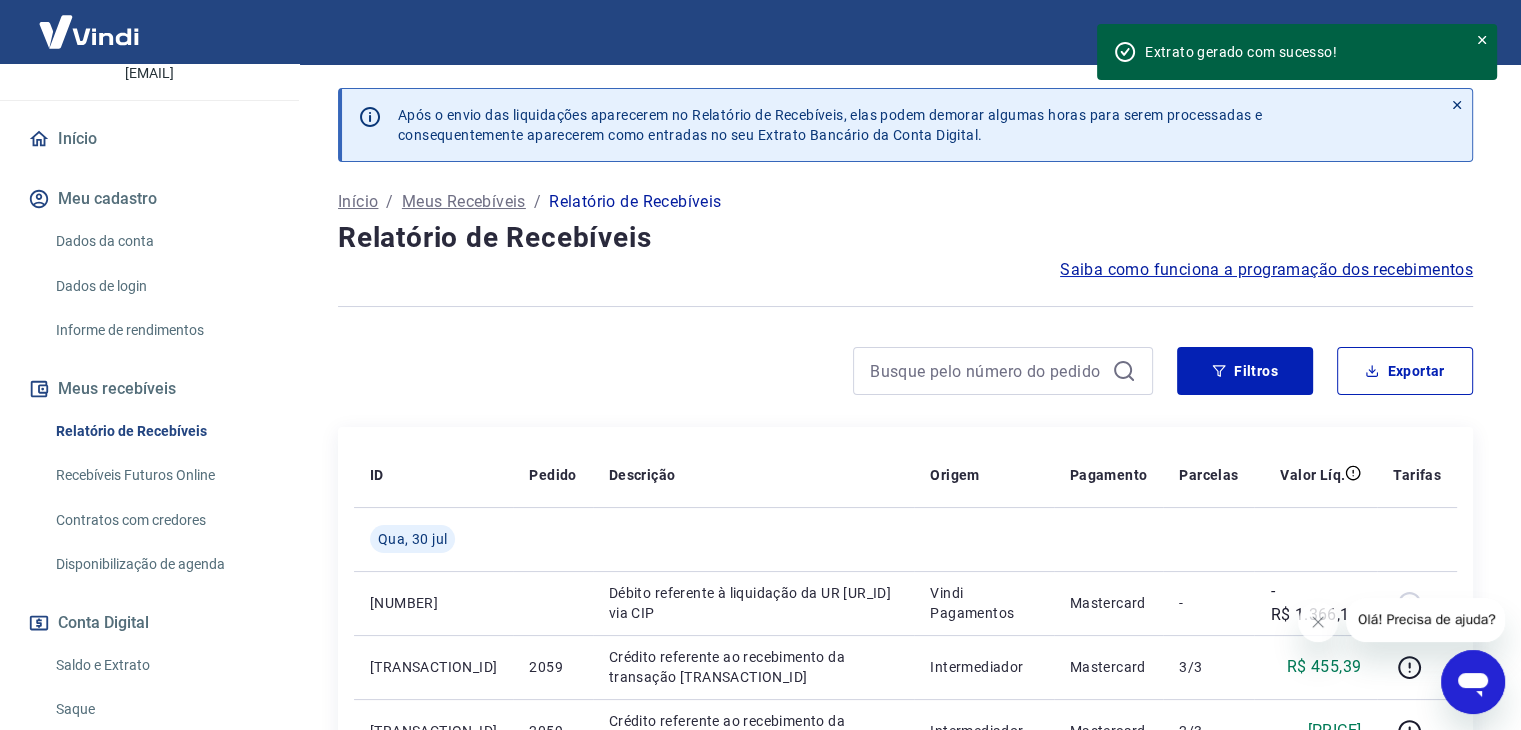 click 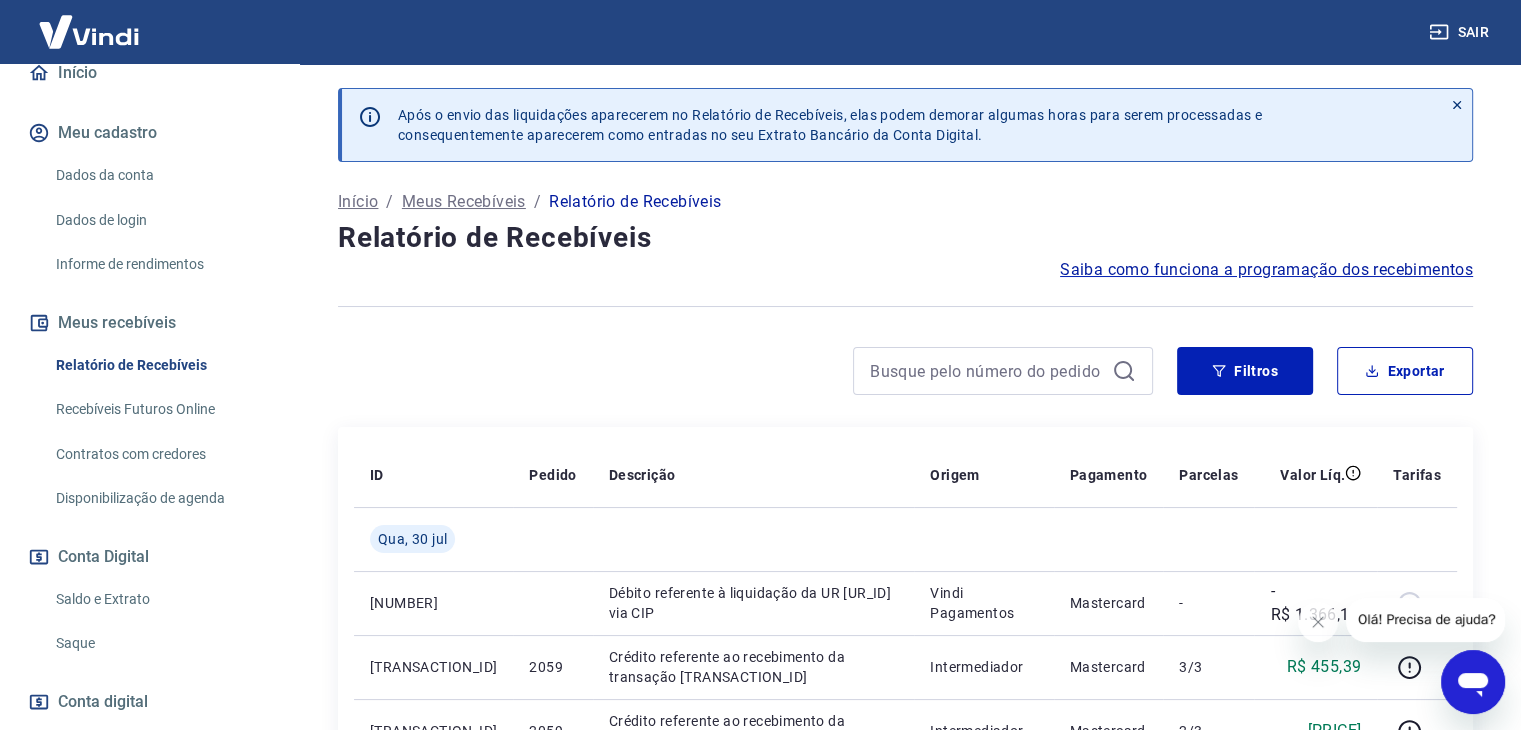 scroll, scrollTop: 234, scrollLeft: 0, axis: vertical 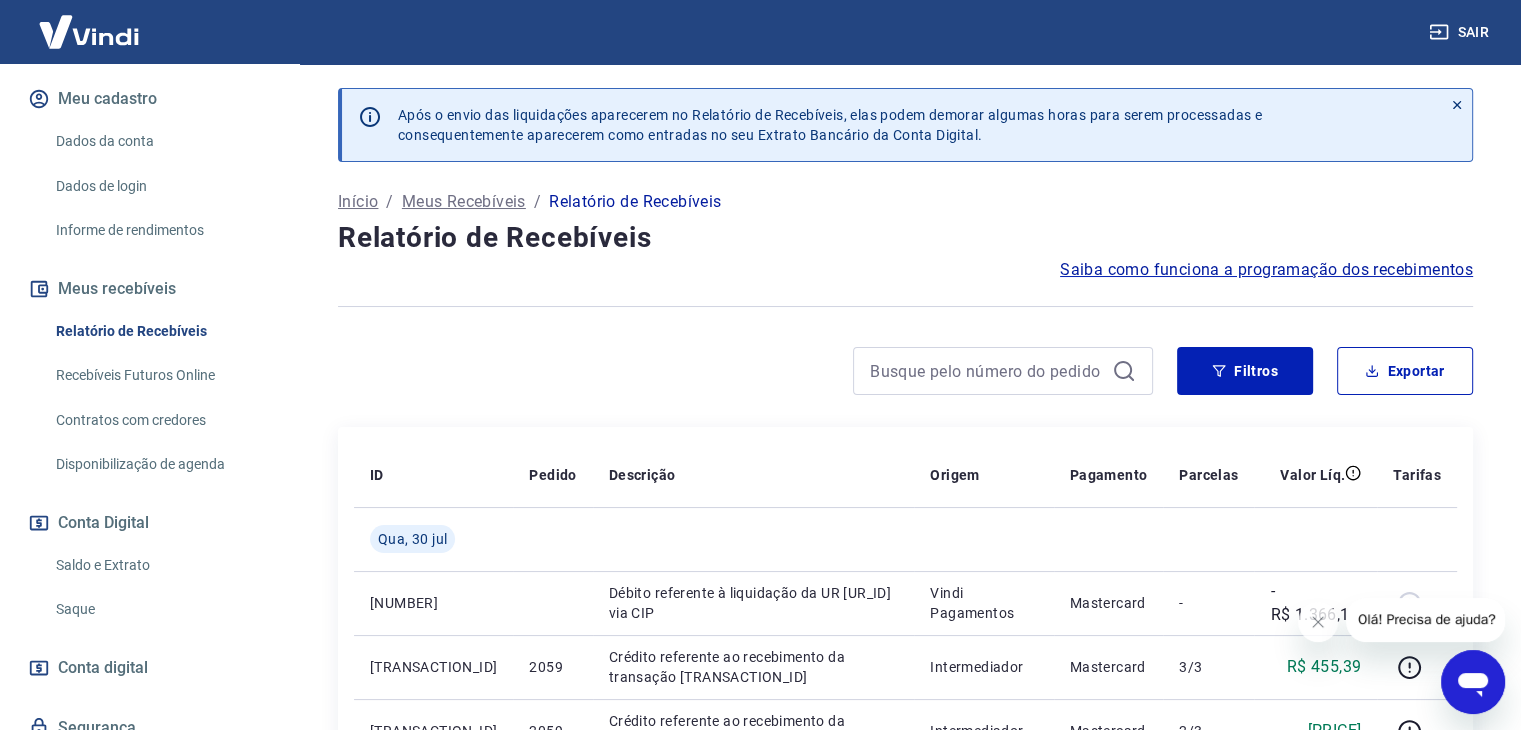 click on "Saldo e Extrato" at bounding box center (161, 565) 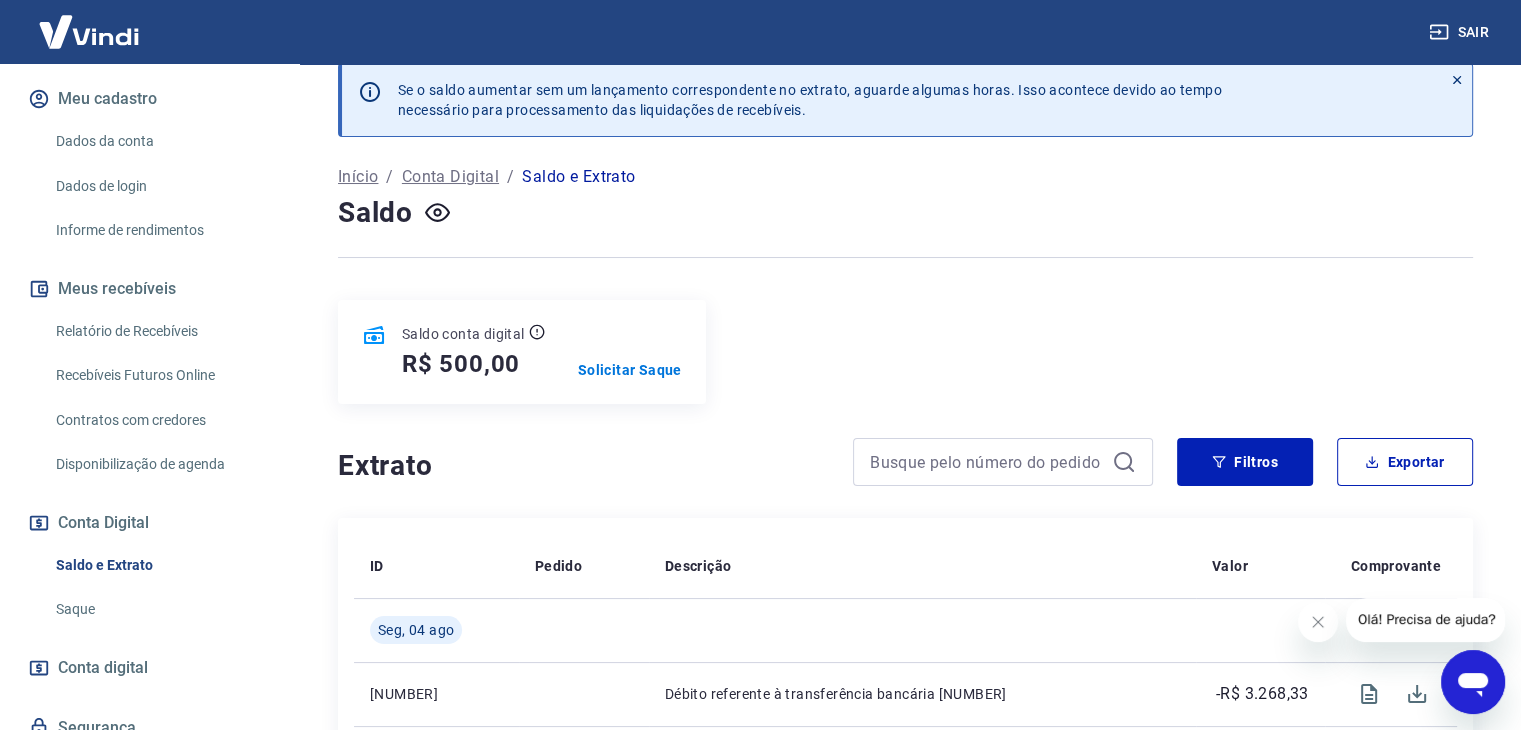 scroll, scrollTop: 0, scrollLeft: 0, axis: both 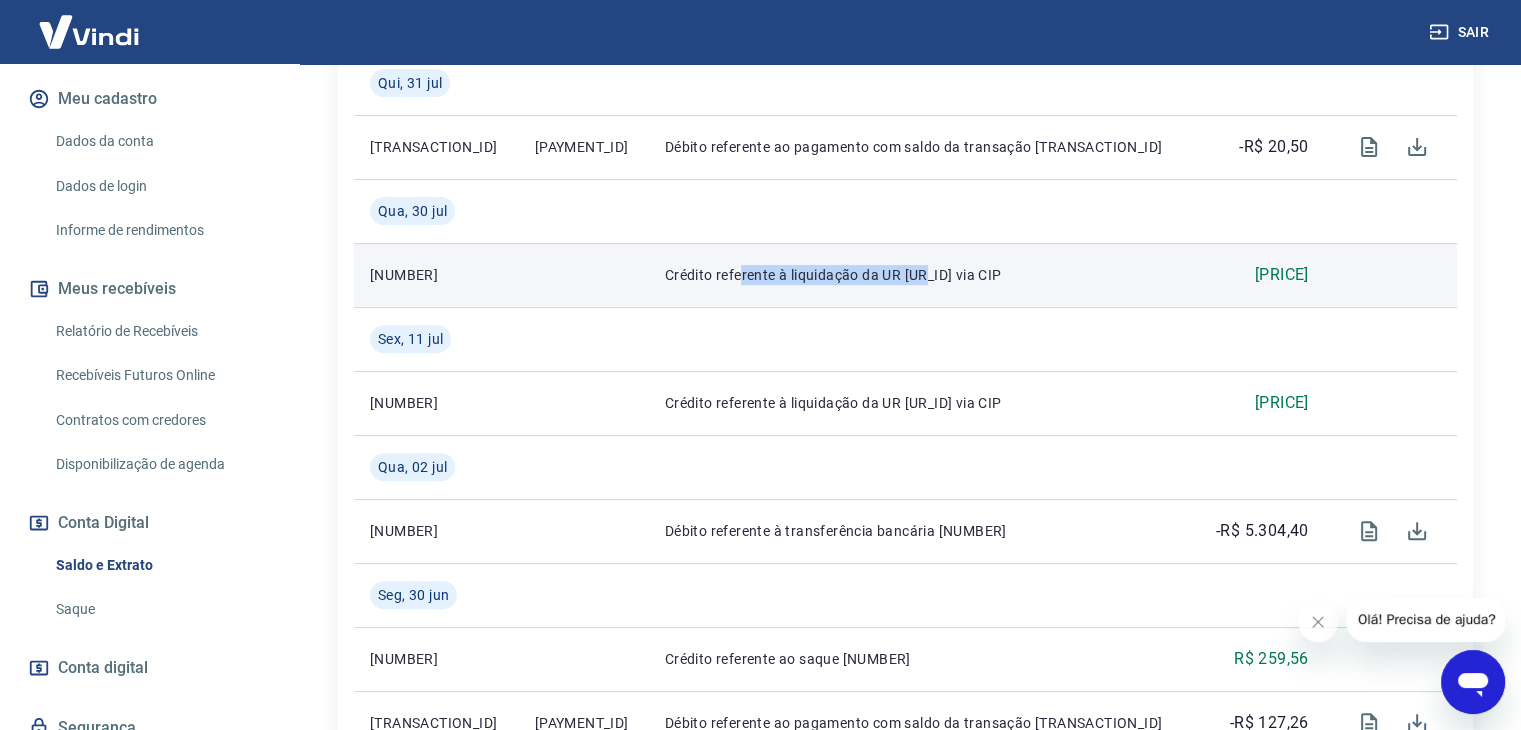 drag, startPoint x: 801, startPoint y: 269, endPoint x: 1010, endPoint y: 269, distance: 209 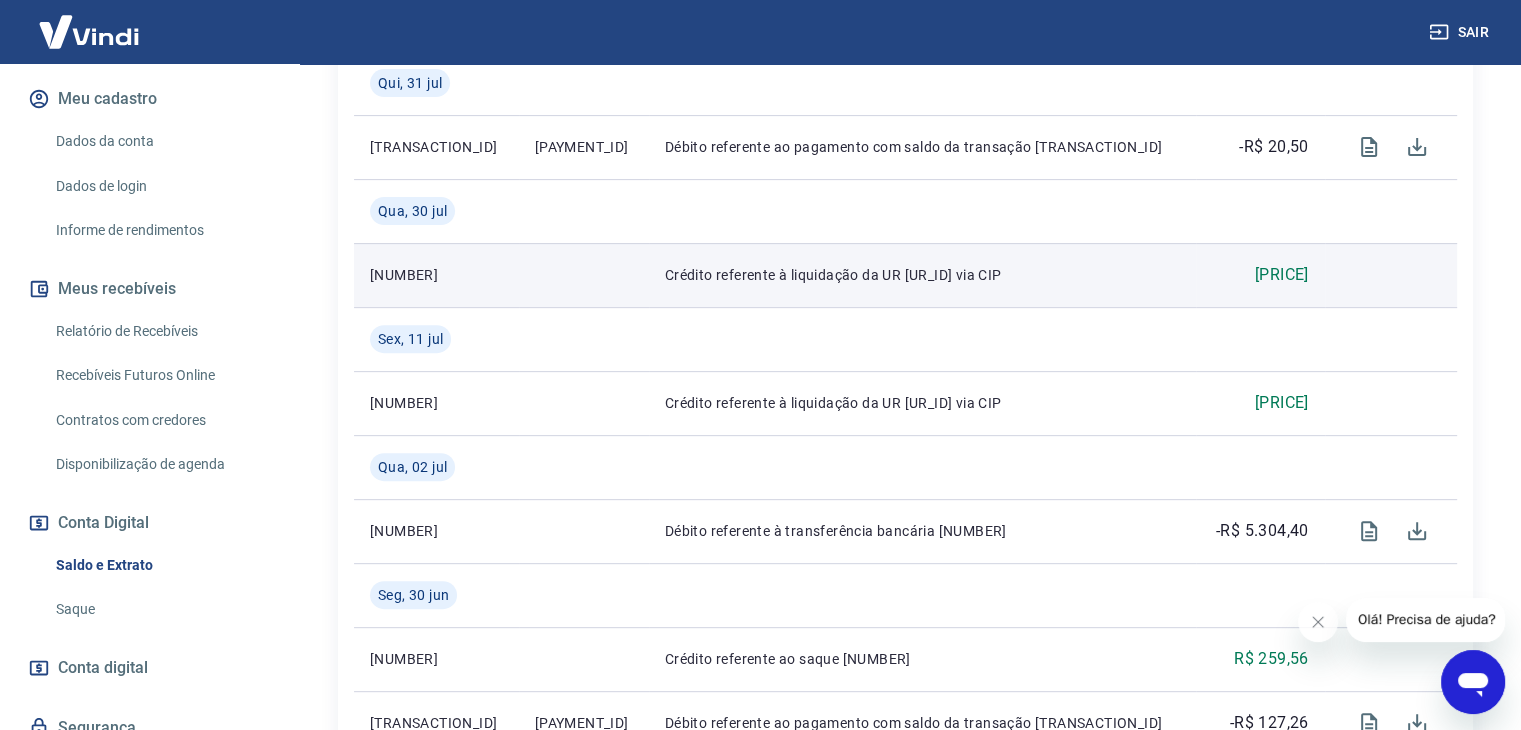 click on "Crédito referente à liquidação da UR [UR_ID] via CIP" at bounding box center (922, 275) 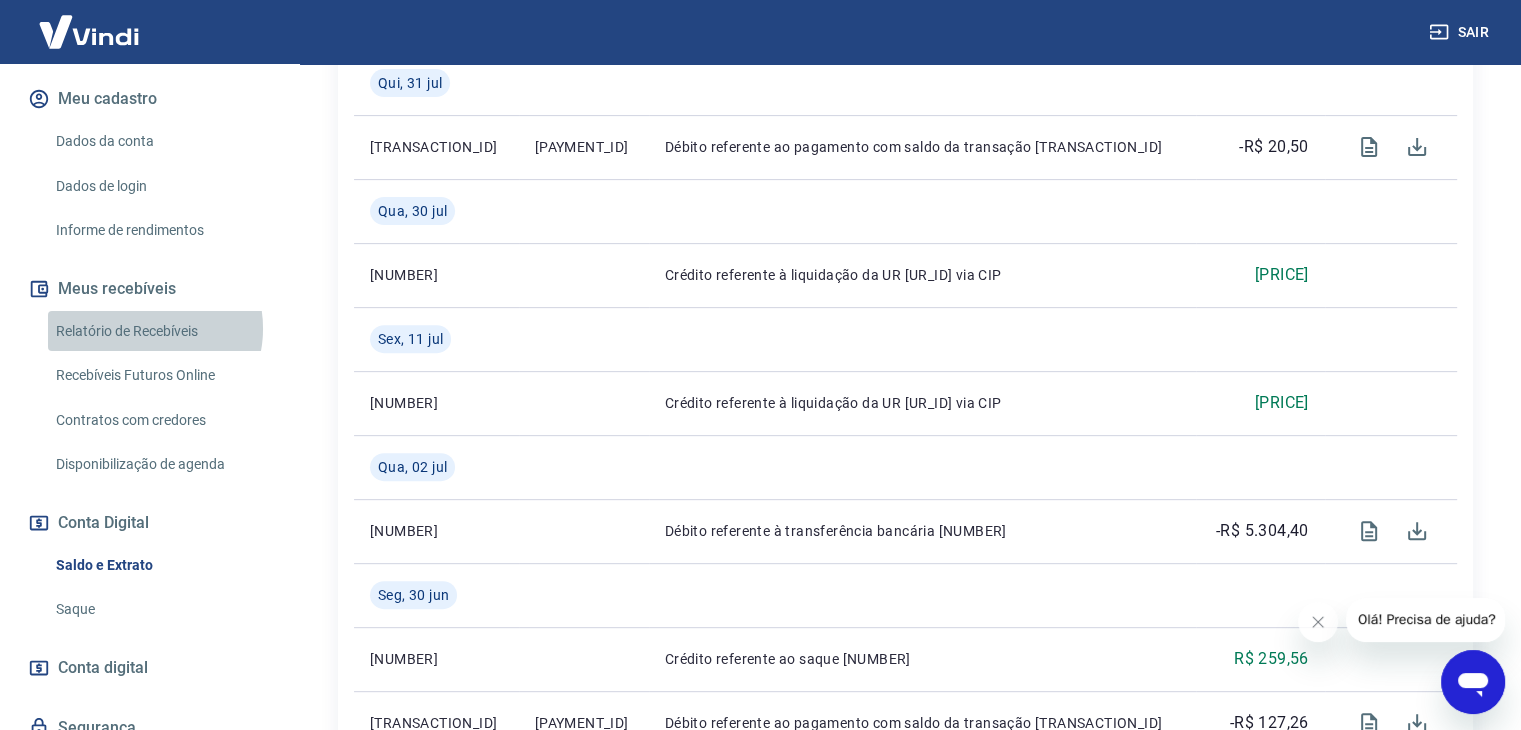 click on "Relatório de Recebíveis" at bounding box center [161, 331] 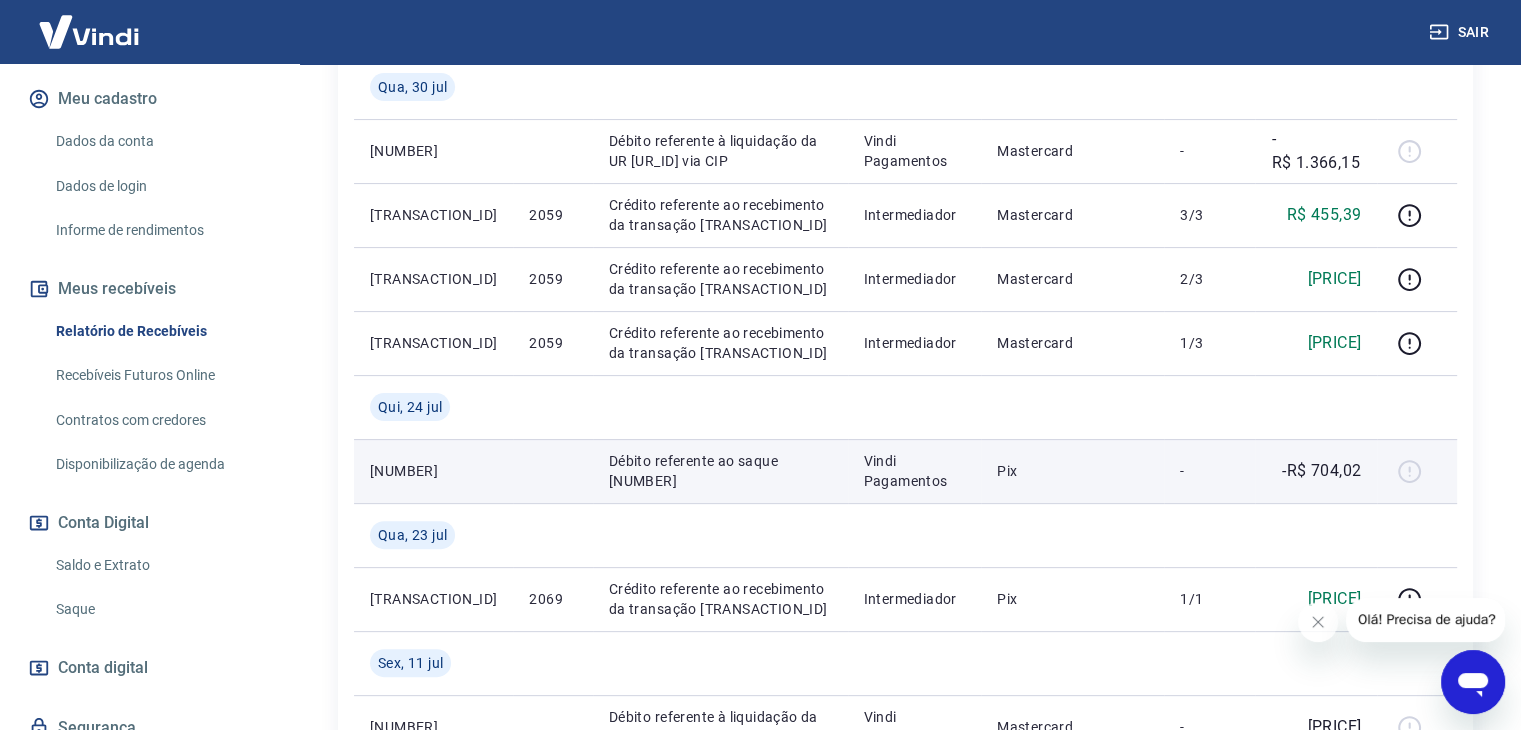 scroll, scrollTop: 500, scrollLeft: 0, axis: vertical 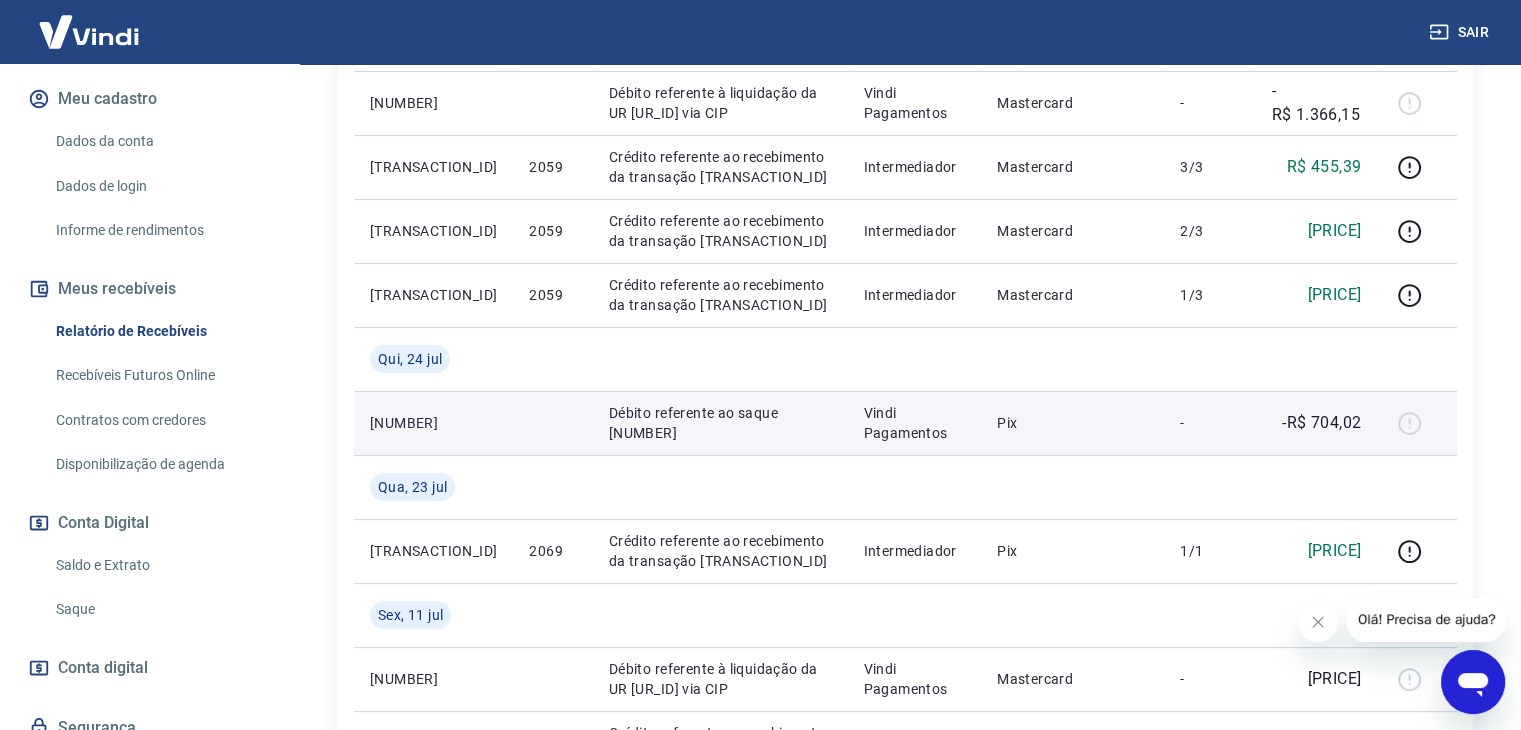 click at bounding box center [1417, 423] 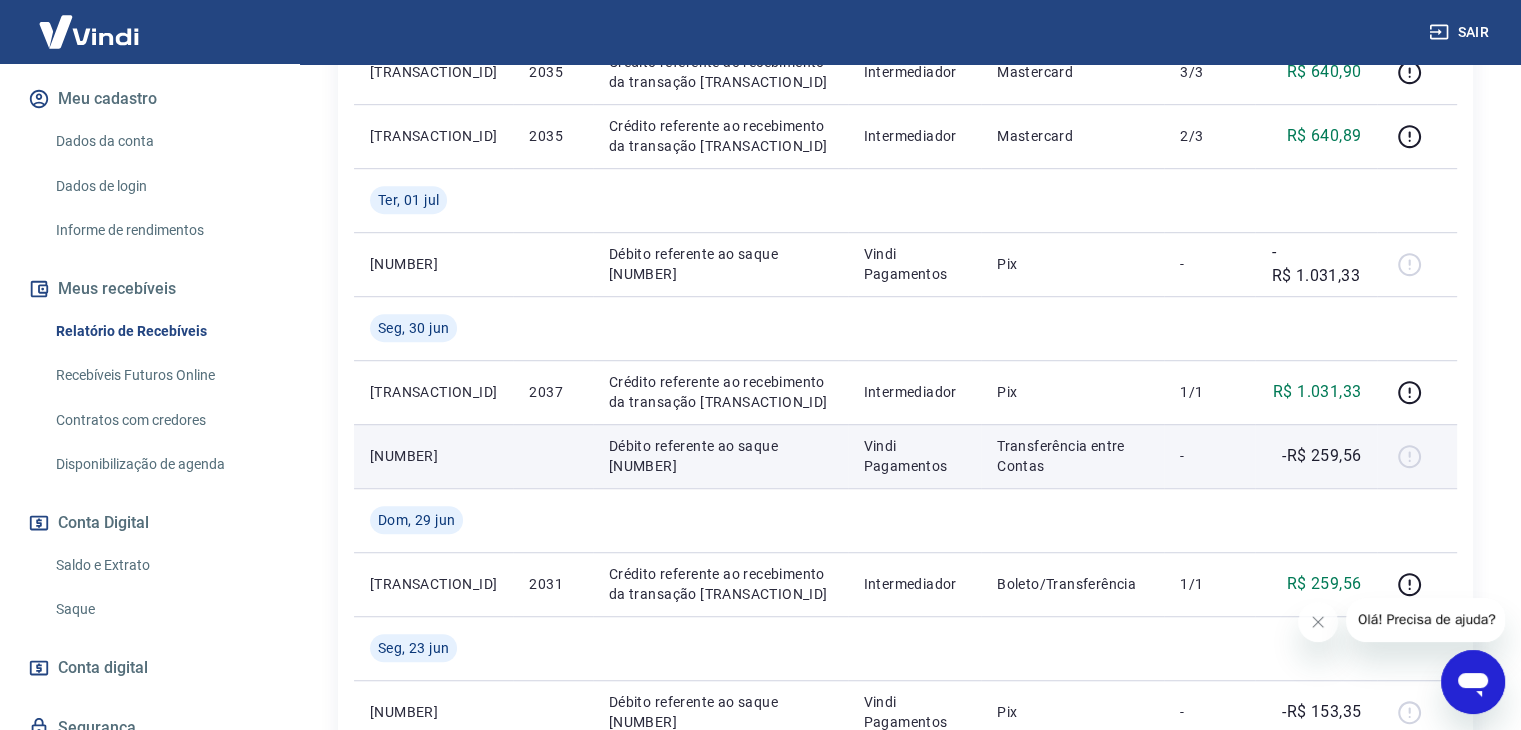 scroll, scrollTop: 1200, scrollLeft: 0, axis: vertical 